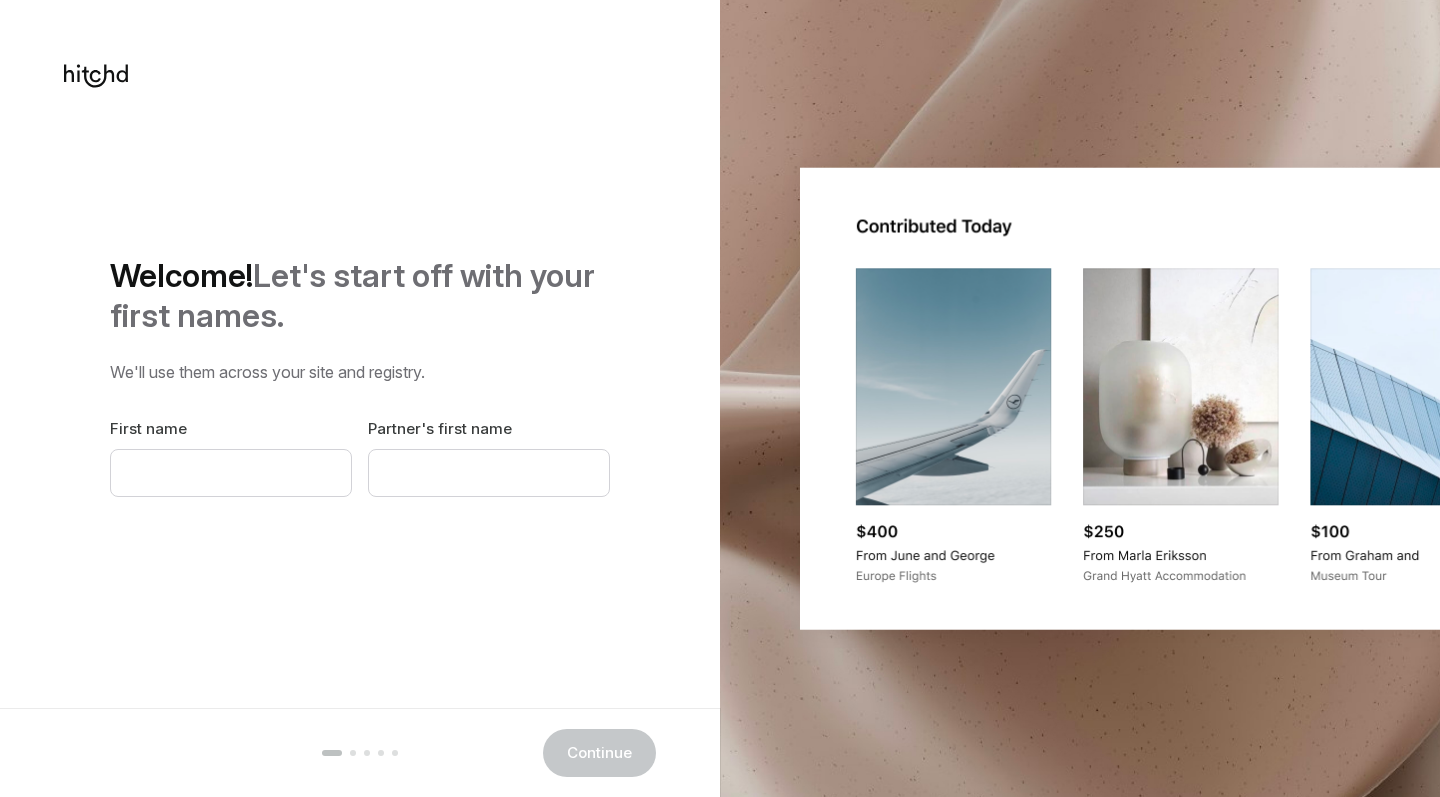 scroll, scrollTop: 0, scrollLeft: 0, axis: both 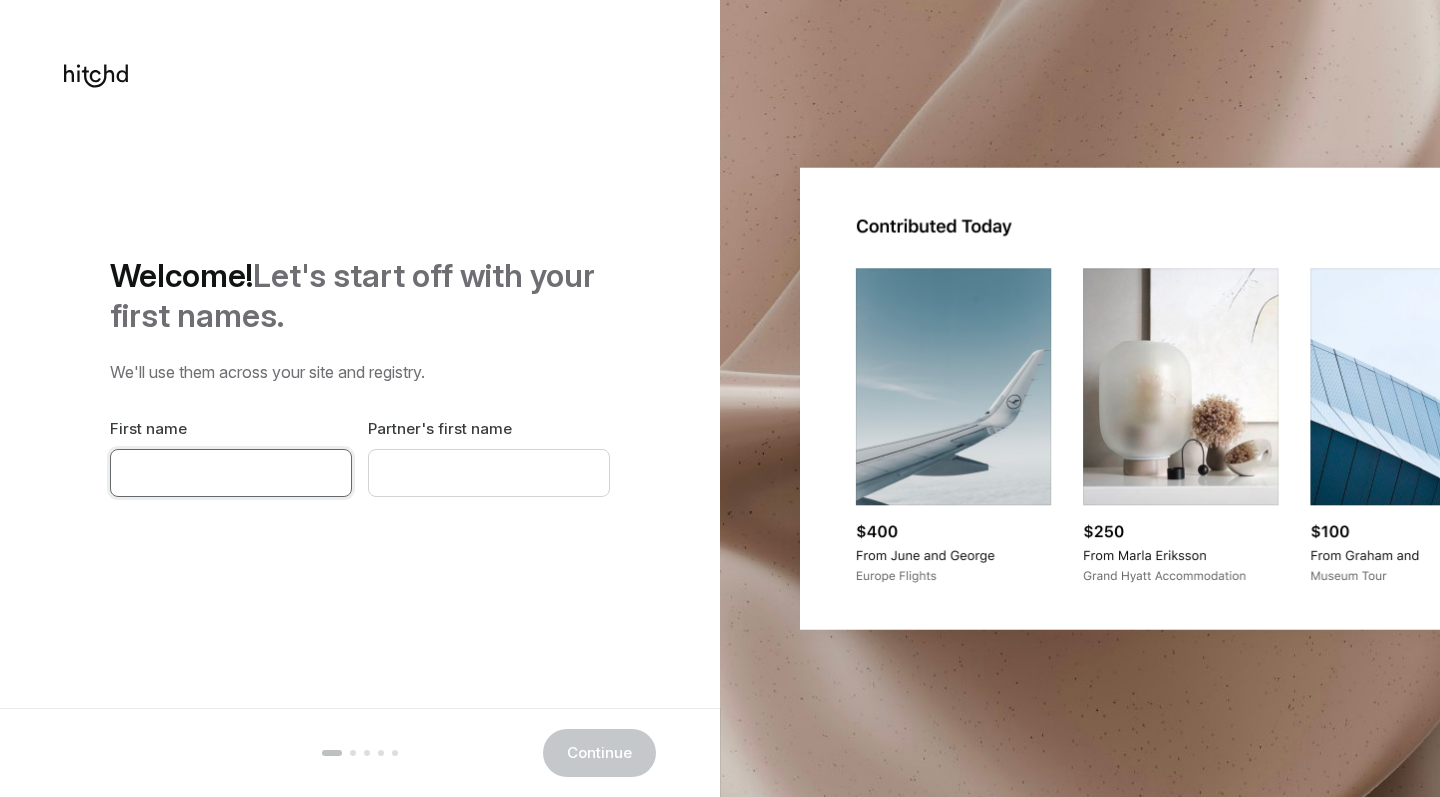 click at bounding box center [231, 473] 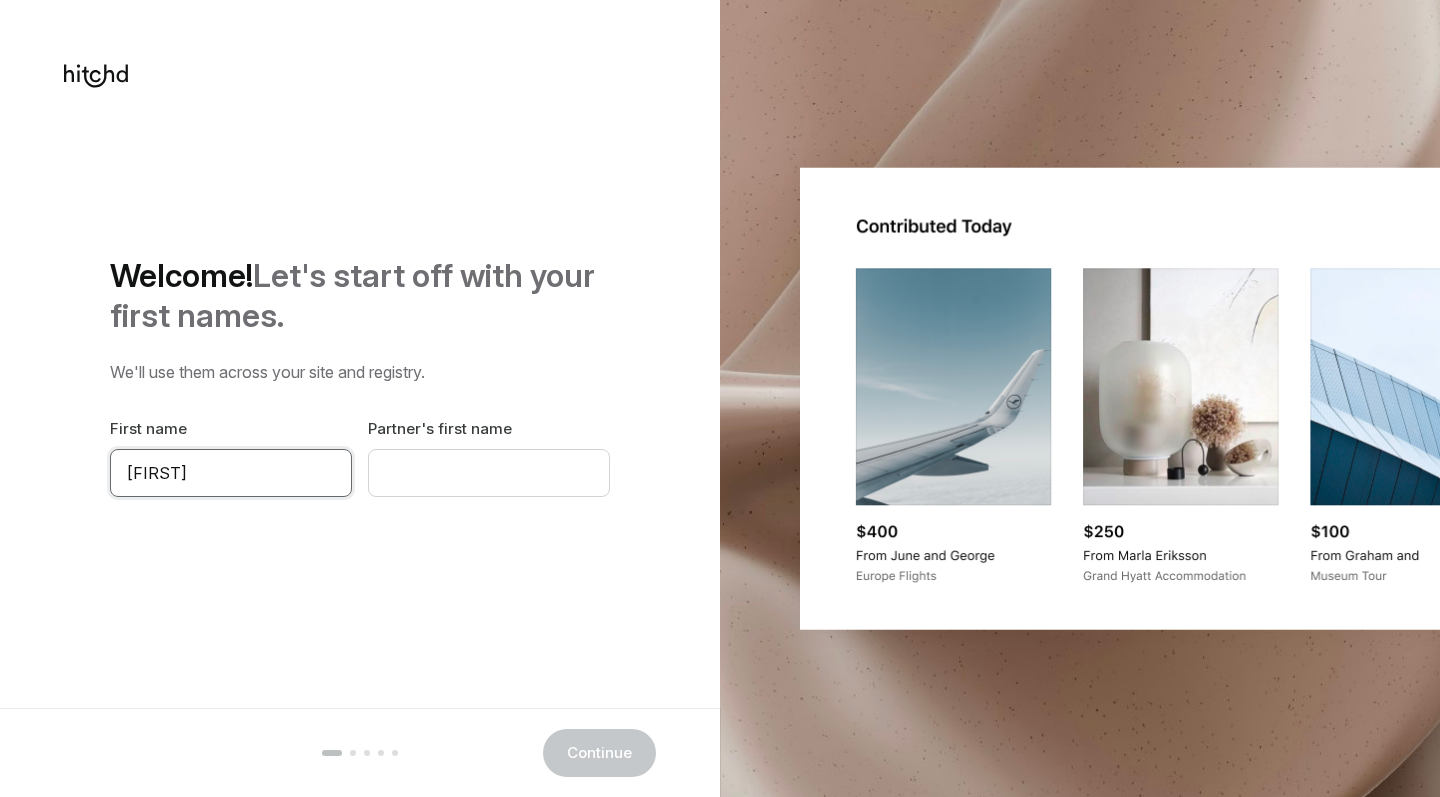 type on "[FIRST]" 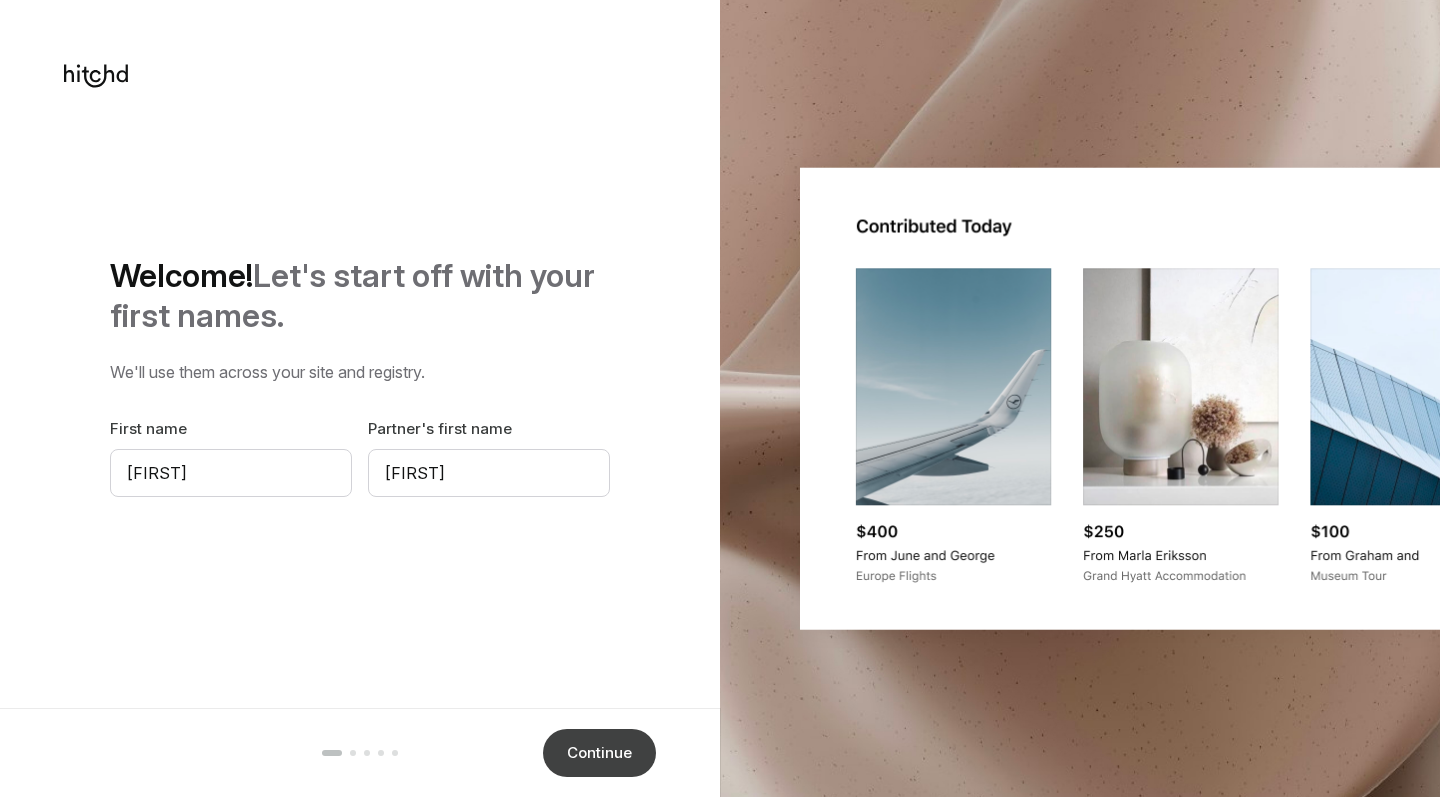 click on "Continue" at bounding box center (599, 753) 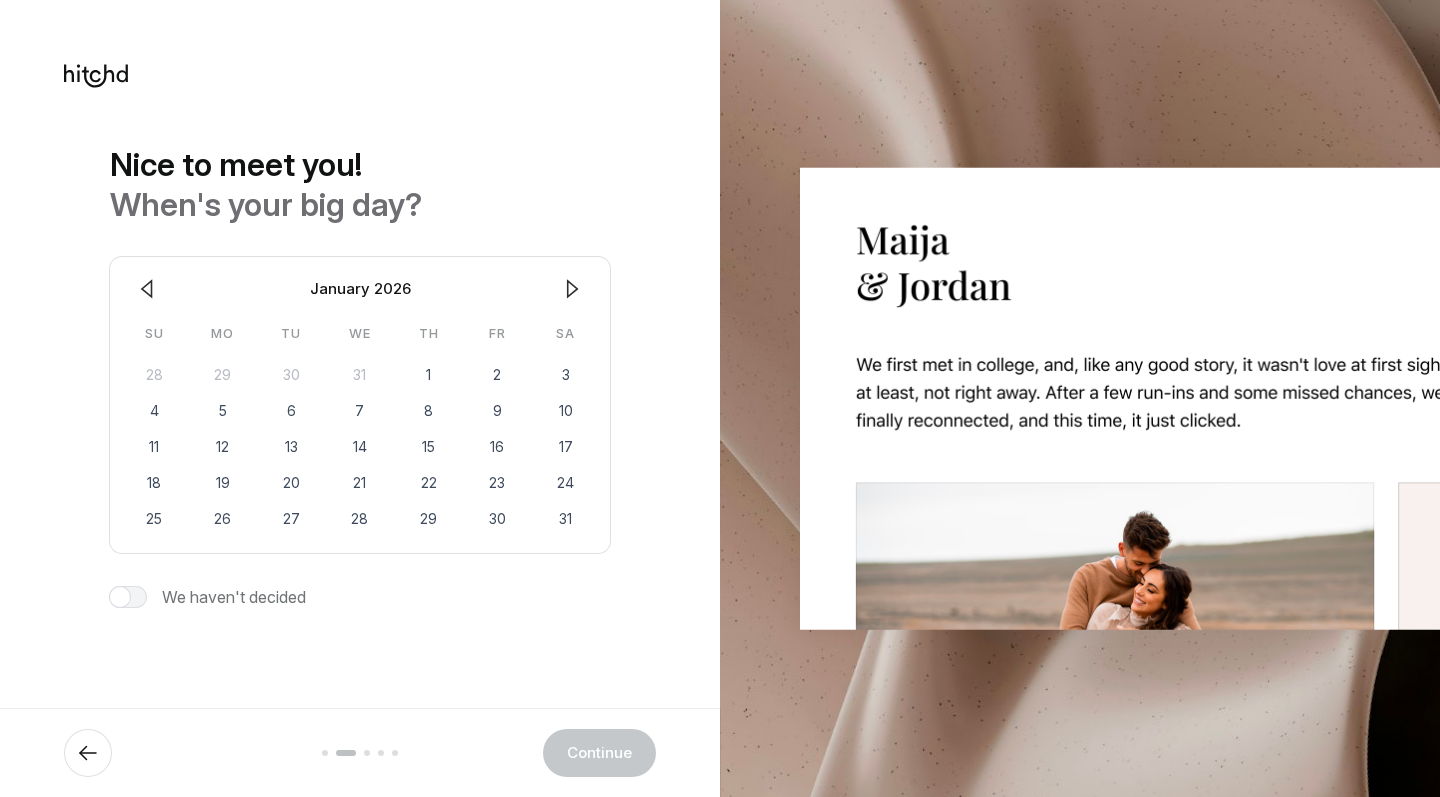 click at bounding box center (572, 289) 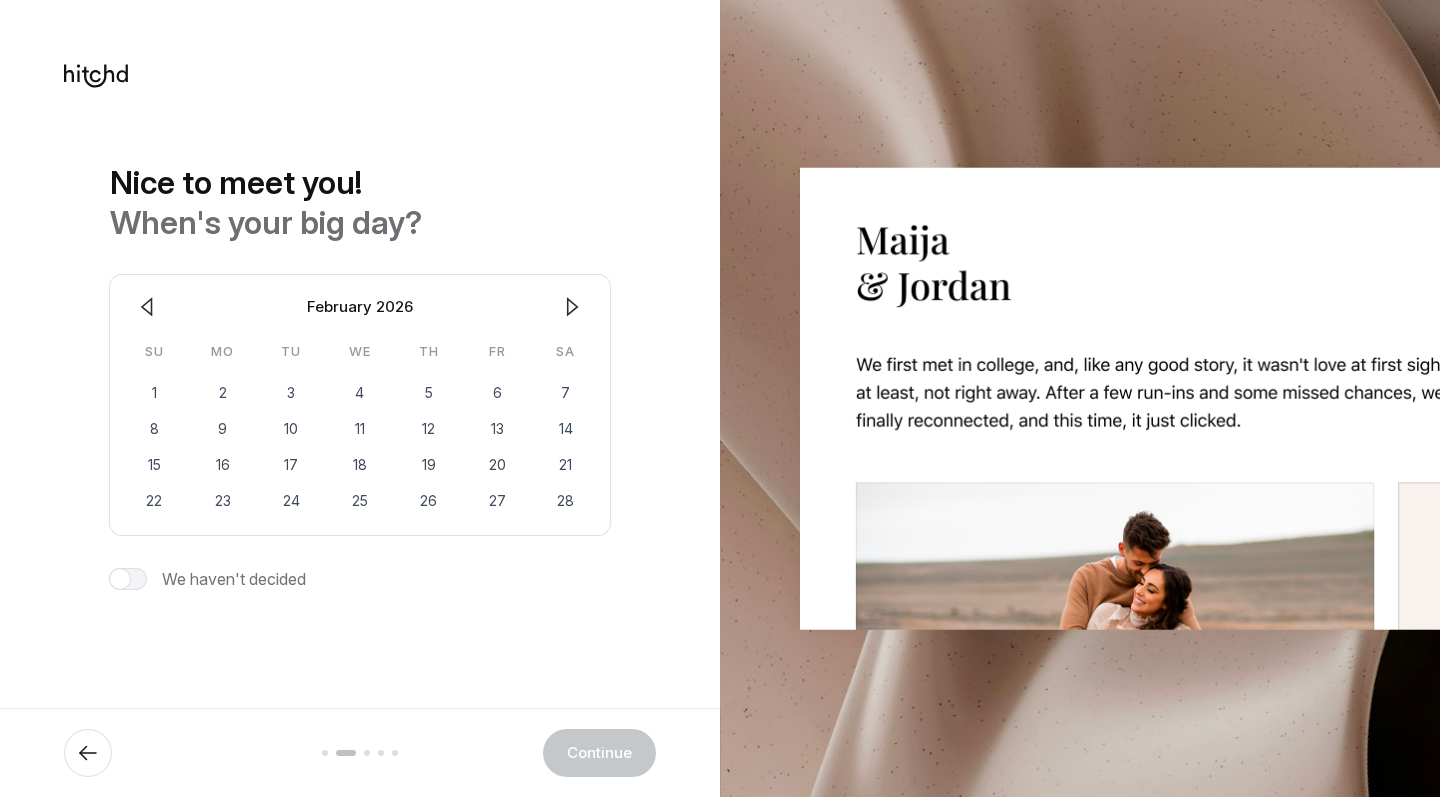click at bounding box center (572, 307) 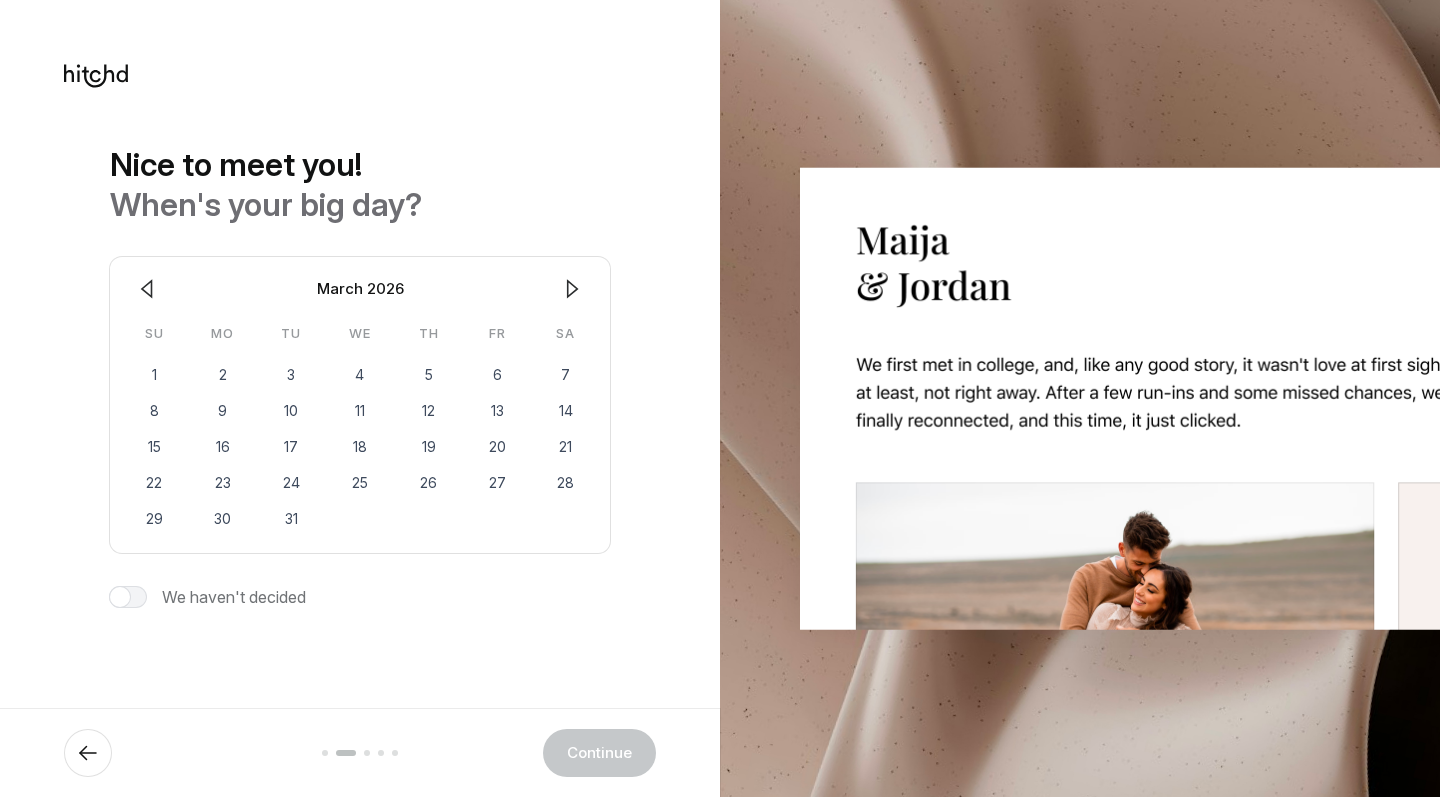 click at bounding box center [572, 289] 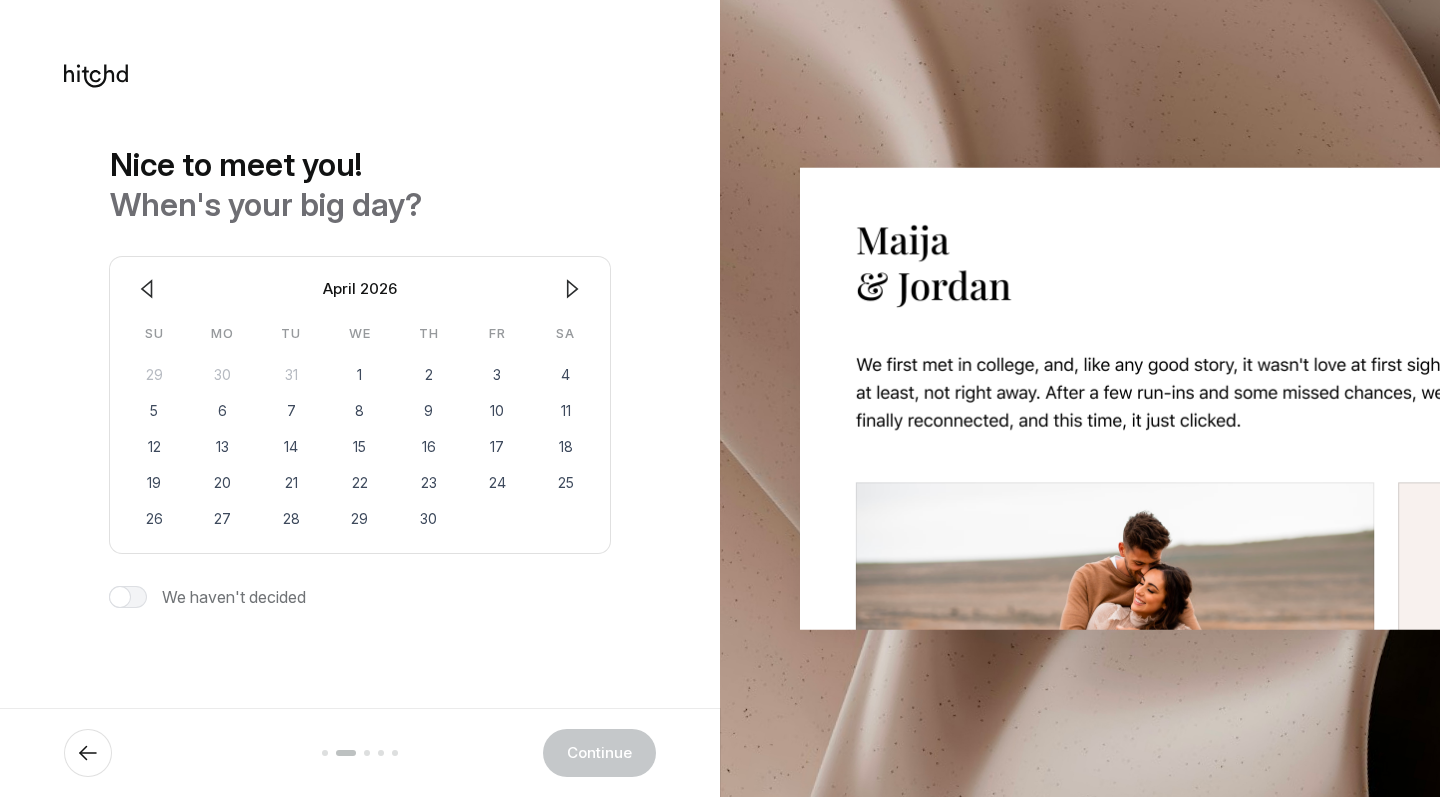 click at bounding box center [572, 289] 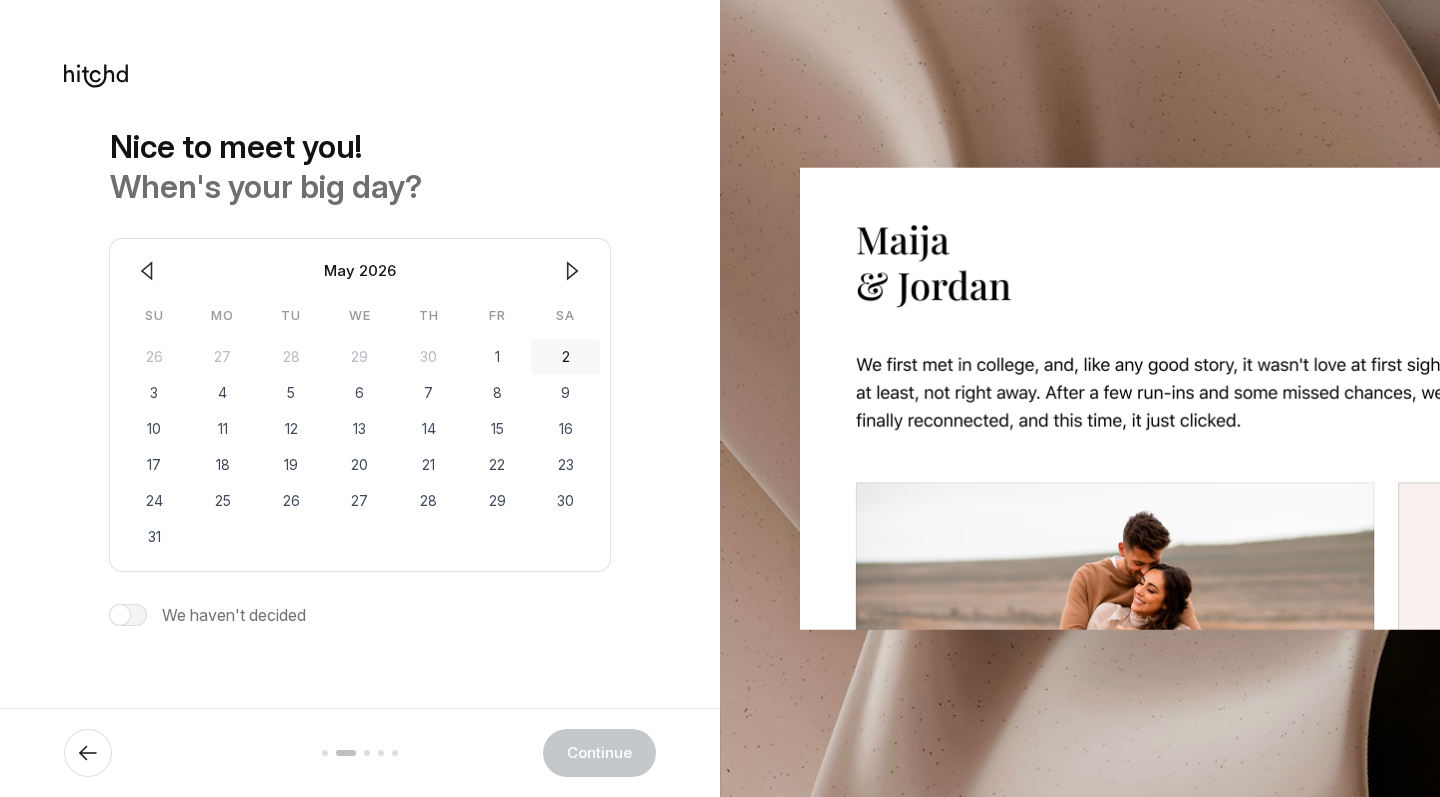 click on "2" at bounding box center (565, 357) 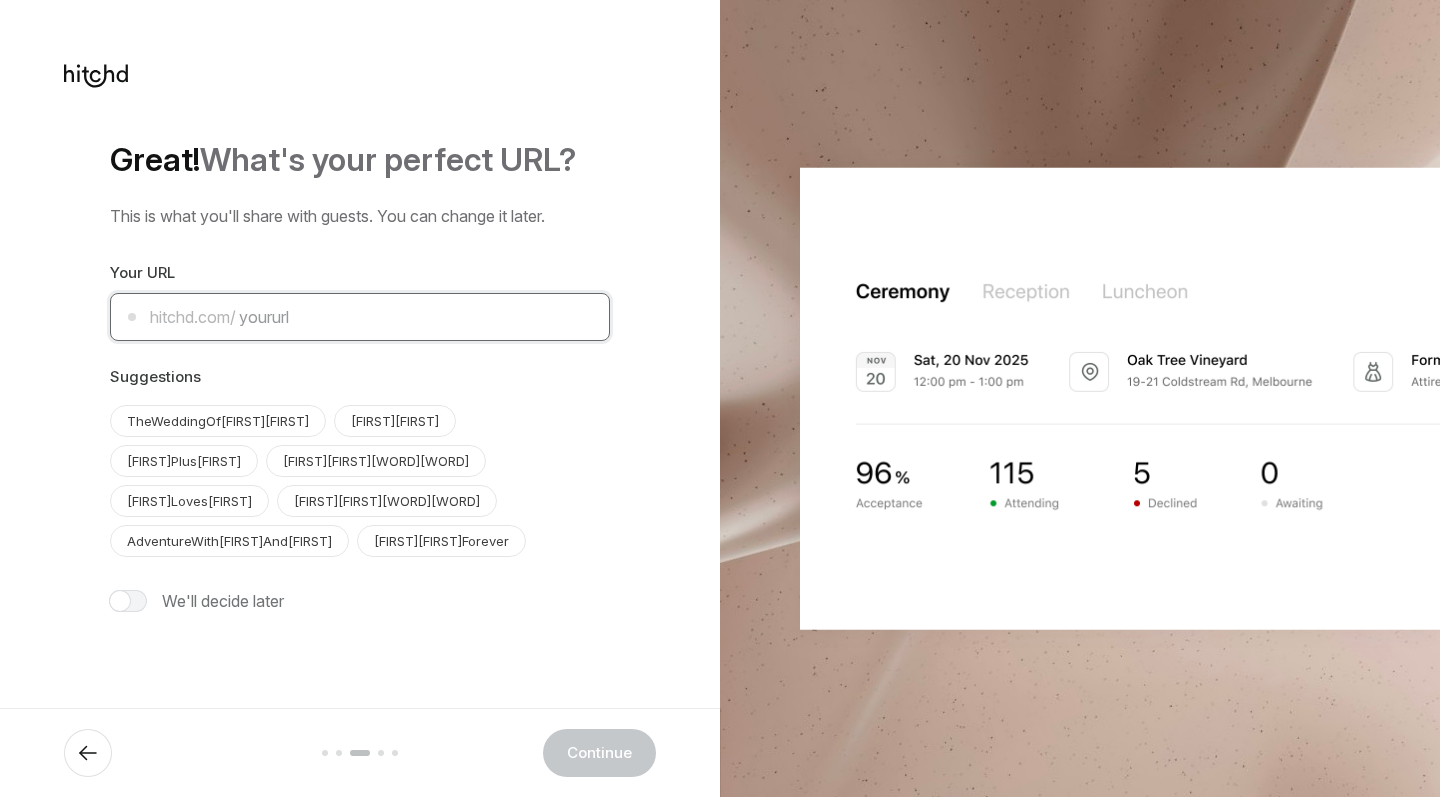 click at bounding box center [360, 317] 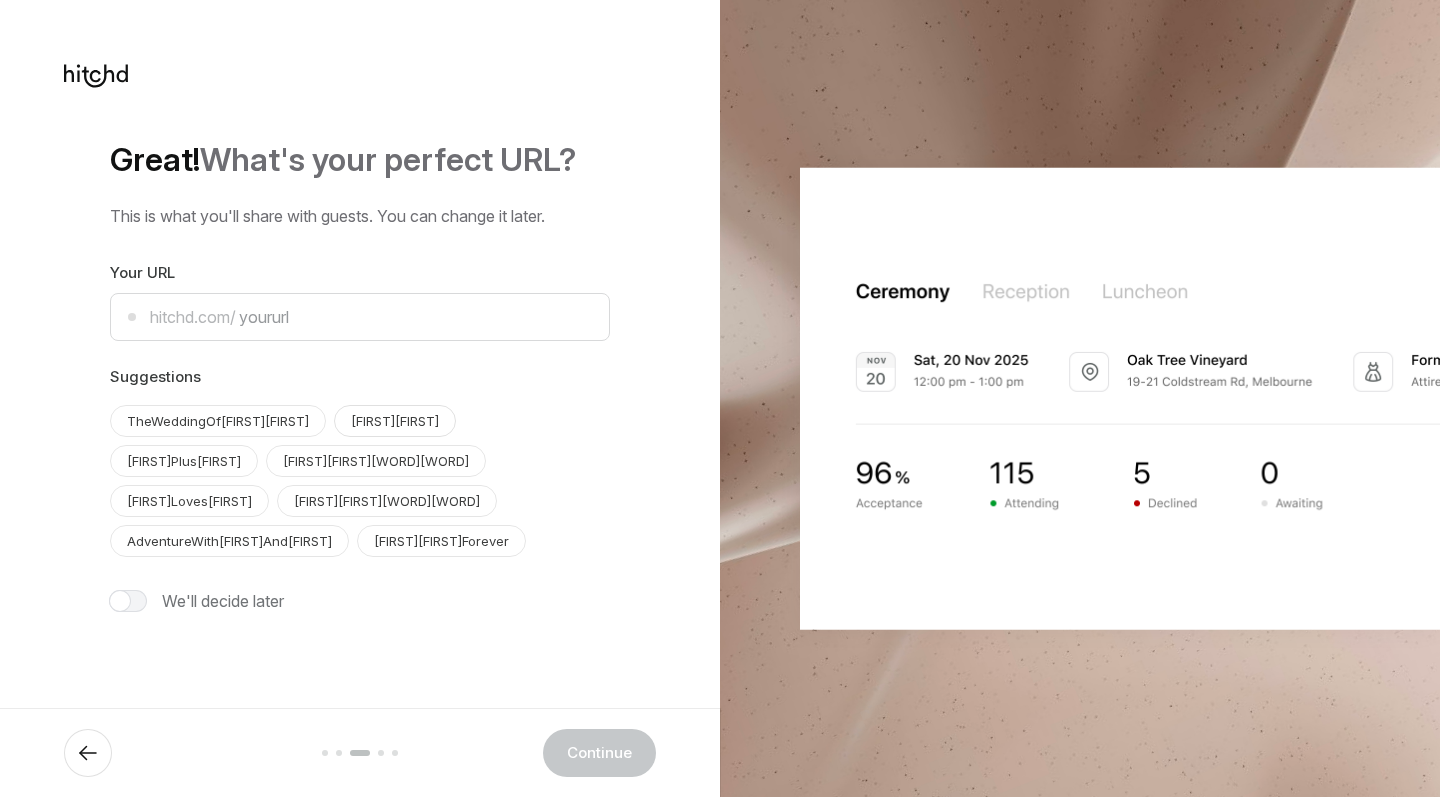 click on "[FIRST][FIRST]" at bounding box center (218, 421) 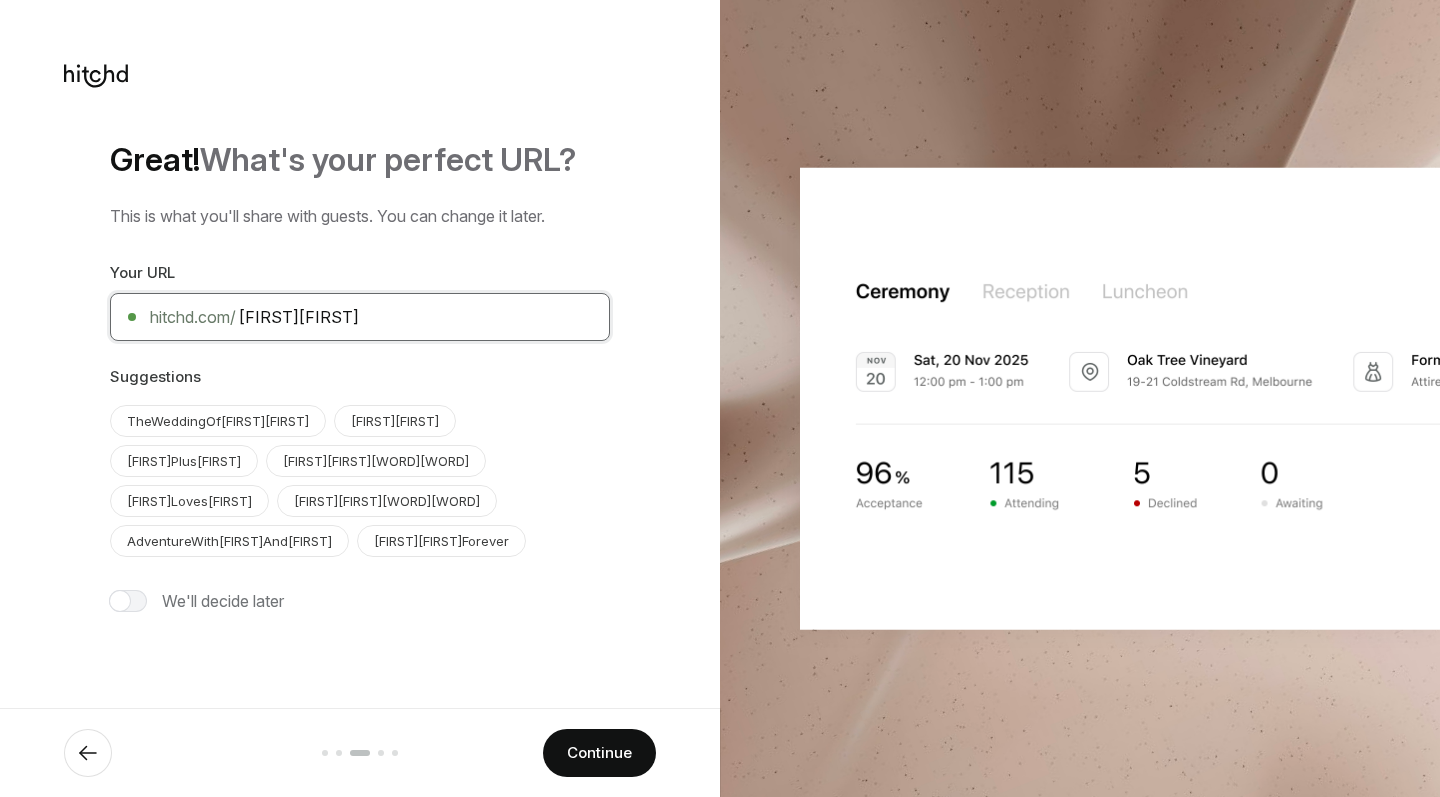 click on "[FIRST][FIRST]" at bounding box center [360, 317] 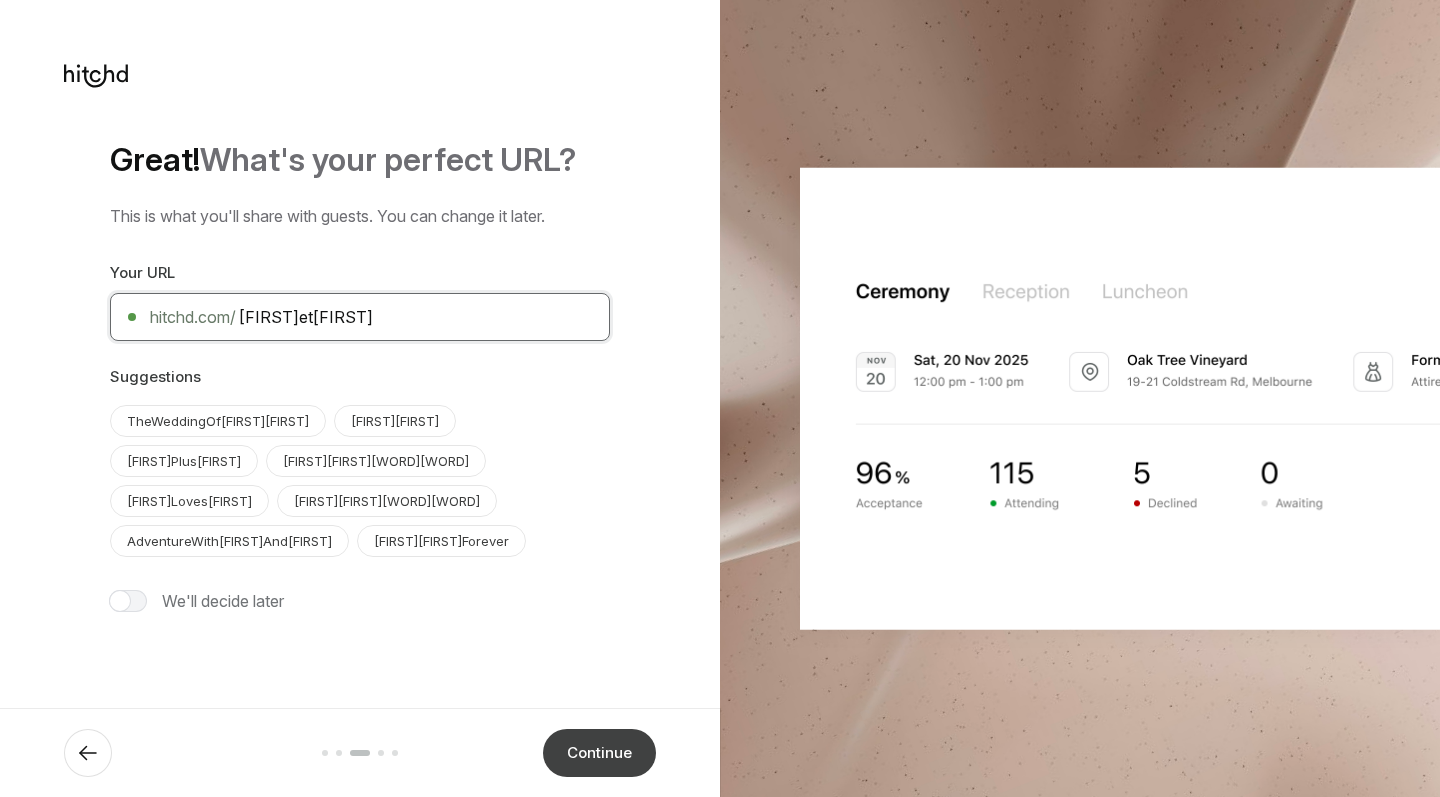 type on "[FIRST]et[FIRST]" 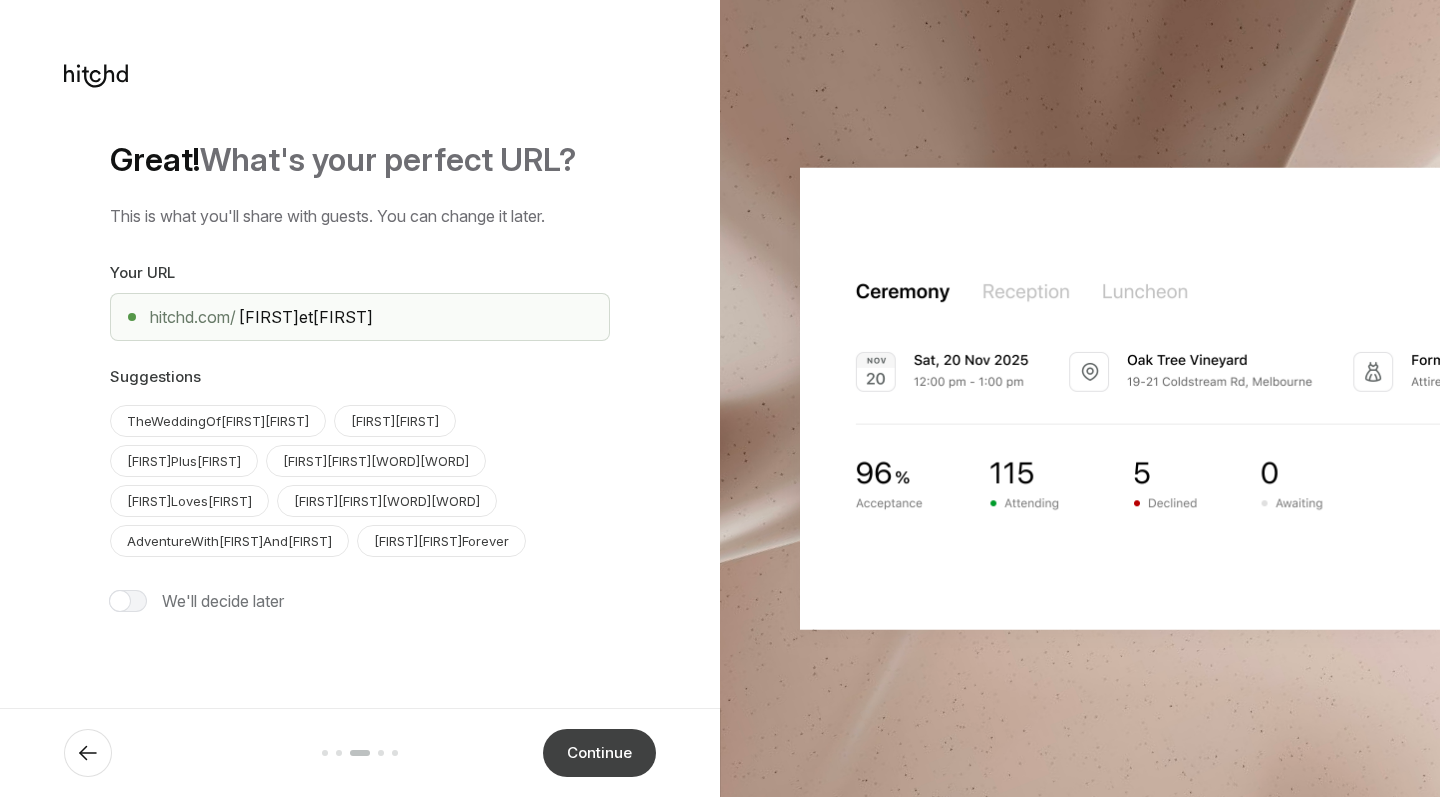 click on "Continue" at bounding box center (599, 753) 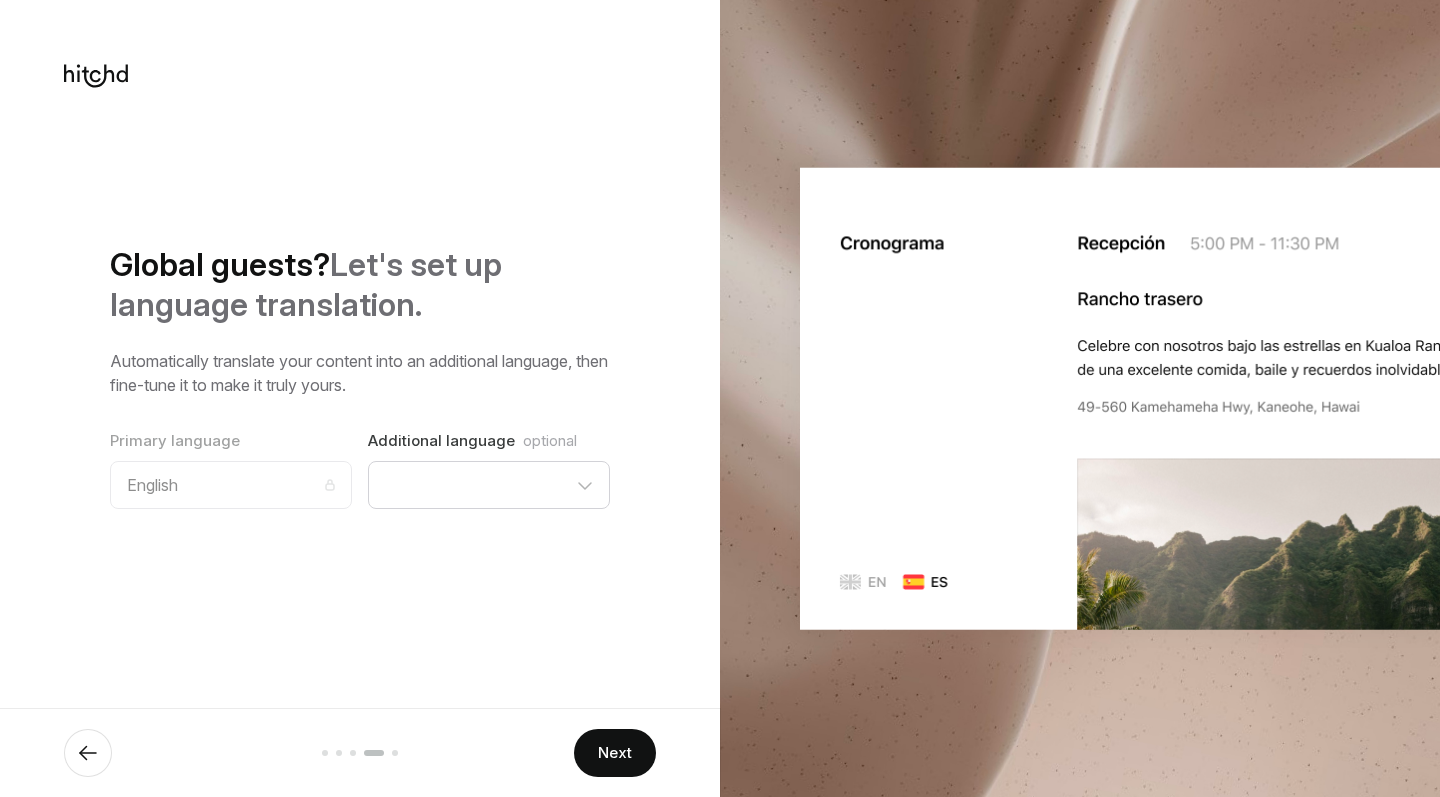 click on "Primary language
English
Additional language optional
Czech
Dutch
Danish
Estonian
Finnish
French
German
Greek
Hungarian
Italian
Latvian
Lithuanian
Luxembourgish
Norwegian
Polish
Portuguese
Slovak
Slovenian
Spanish" at bounding box center (360, 469) 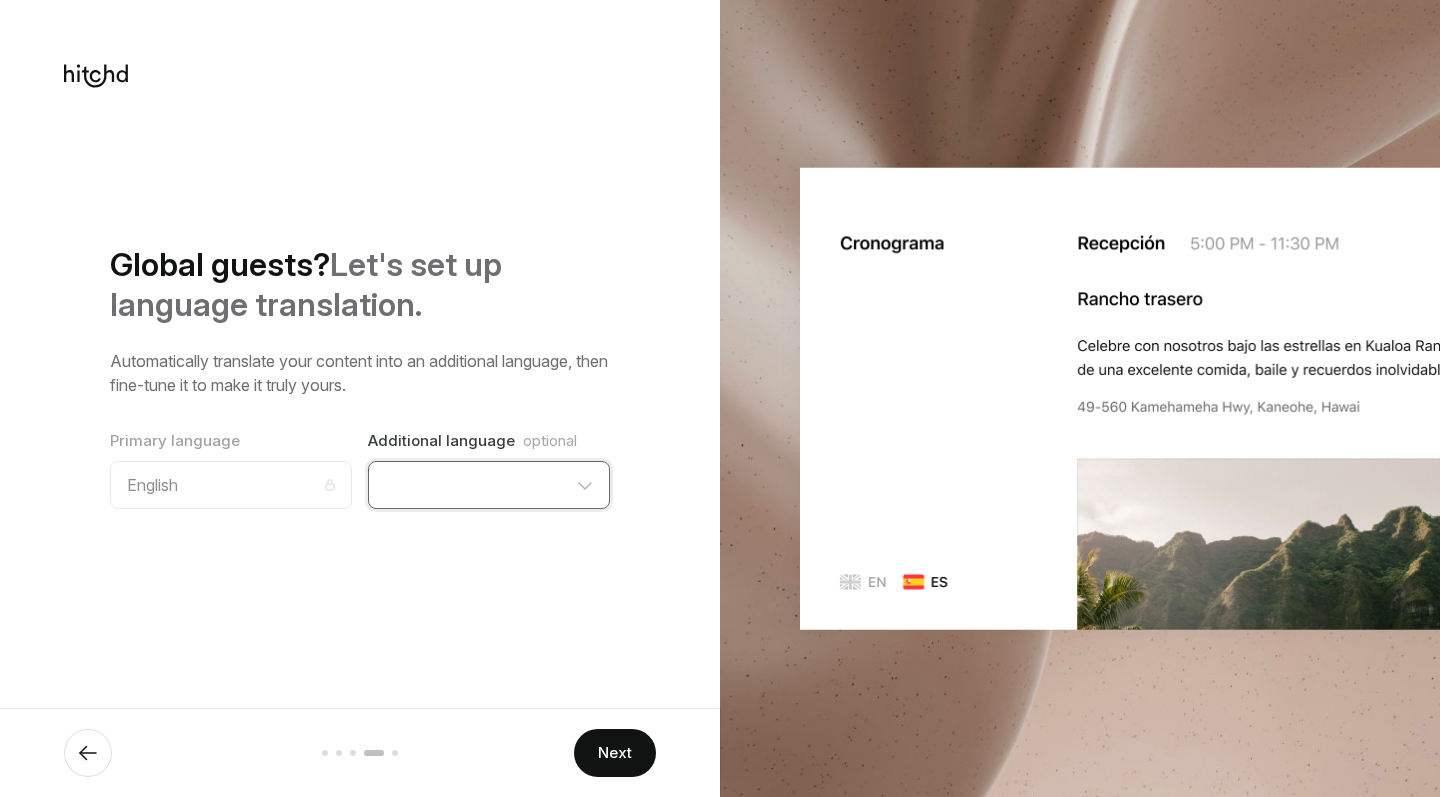 click on "Czech
Dutch
Danish
Estonian
Finnish
French
German
Greek
Hungarian
Italian
Latvian
Lithuanian
Luxembourgish
Norwegian
Polish
Portuguese
Slovak
Slovenian
Spanish
Swedish" at bounding box center [489, 485] 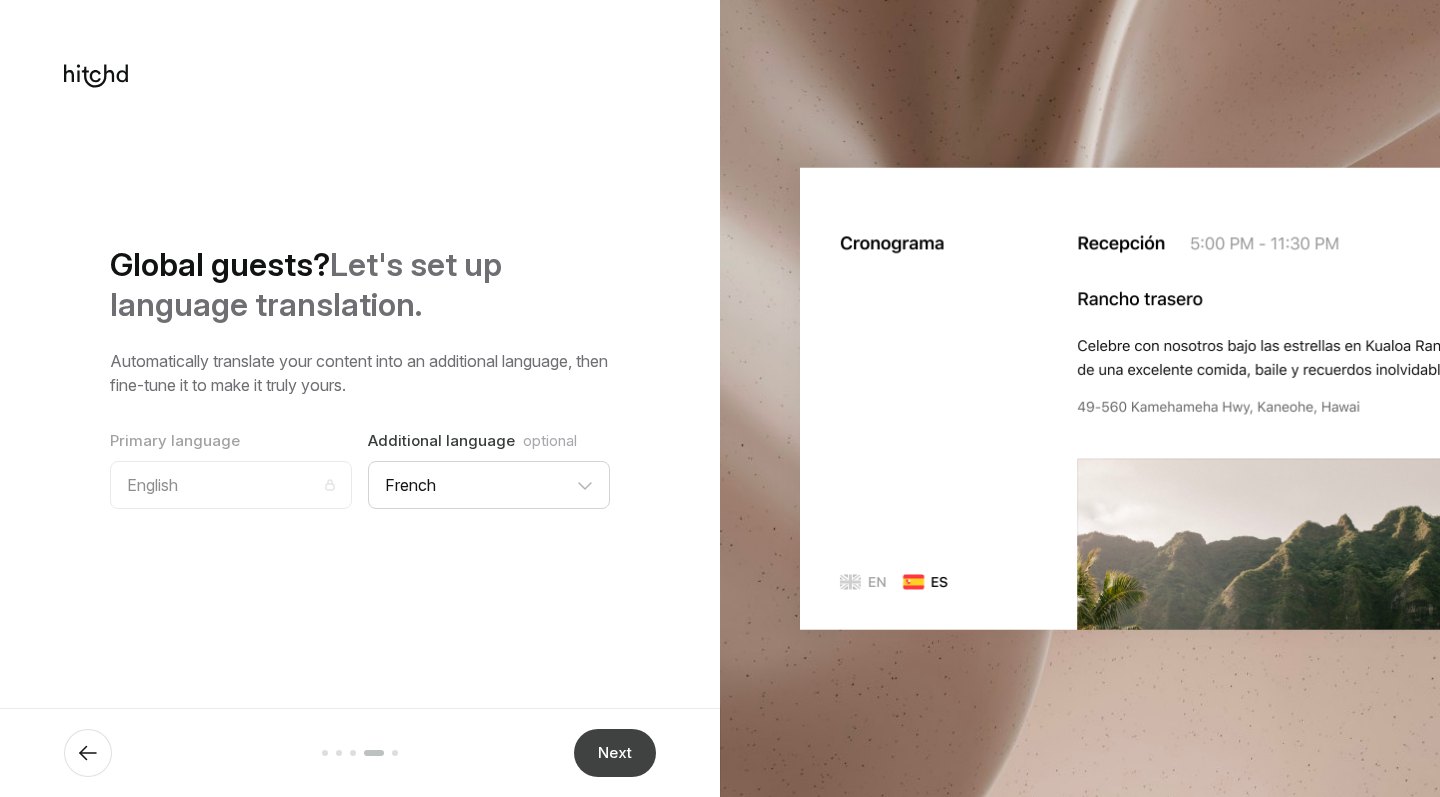 click on "Next" at bounding box center (615, 753) 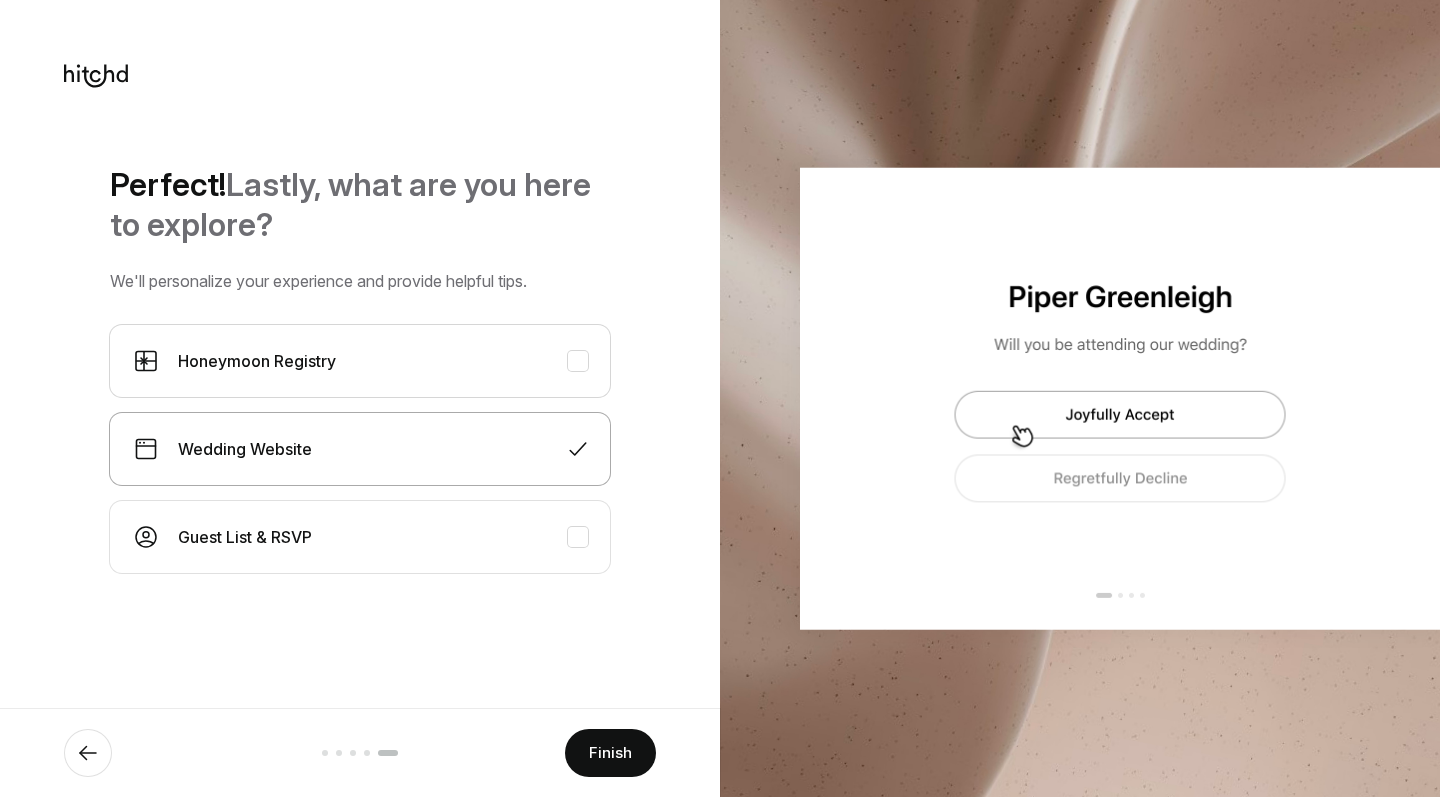 click at bounding box center [578, 361] 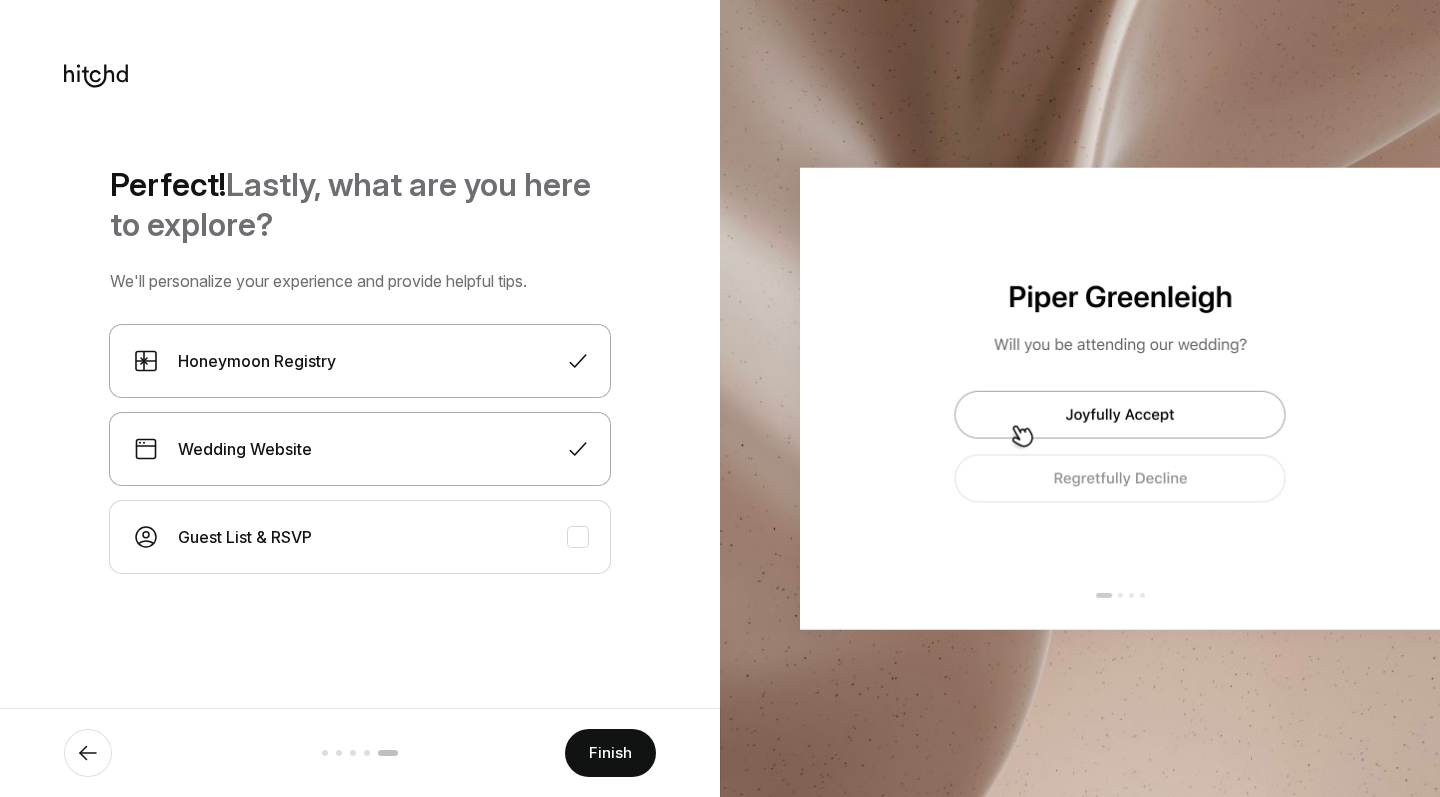 click at bounding box center (578, 449) 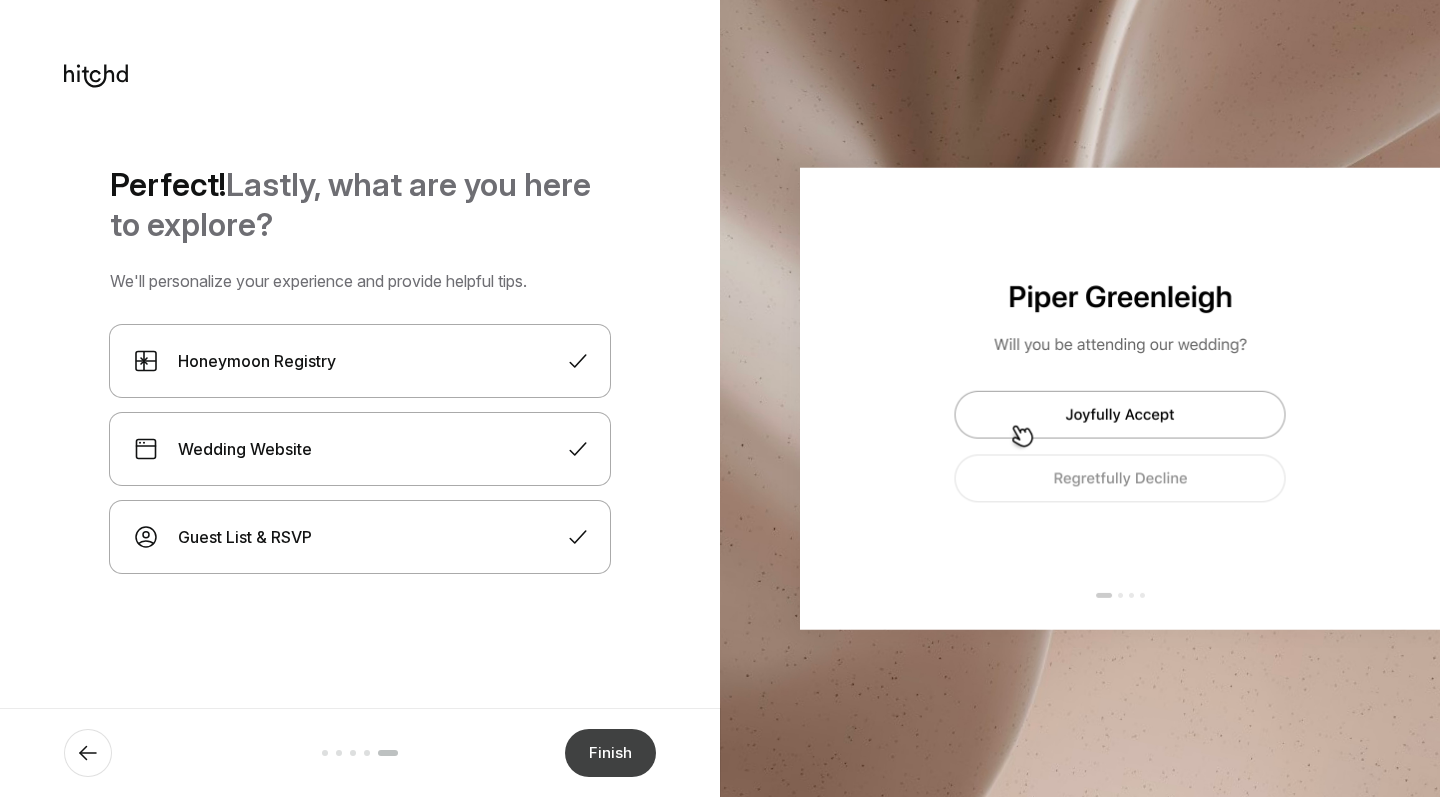 click on "Finish" at bounding box center (610, 753) 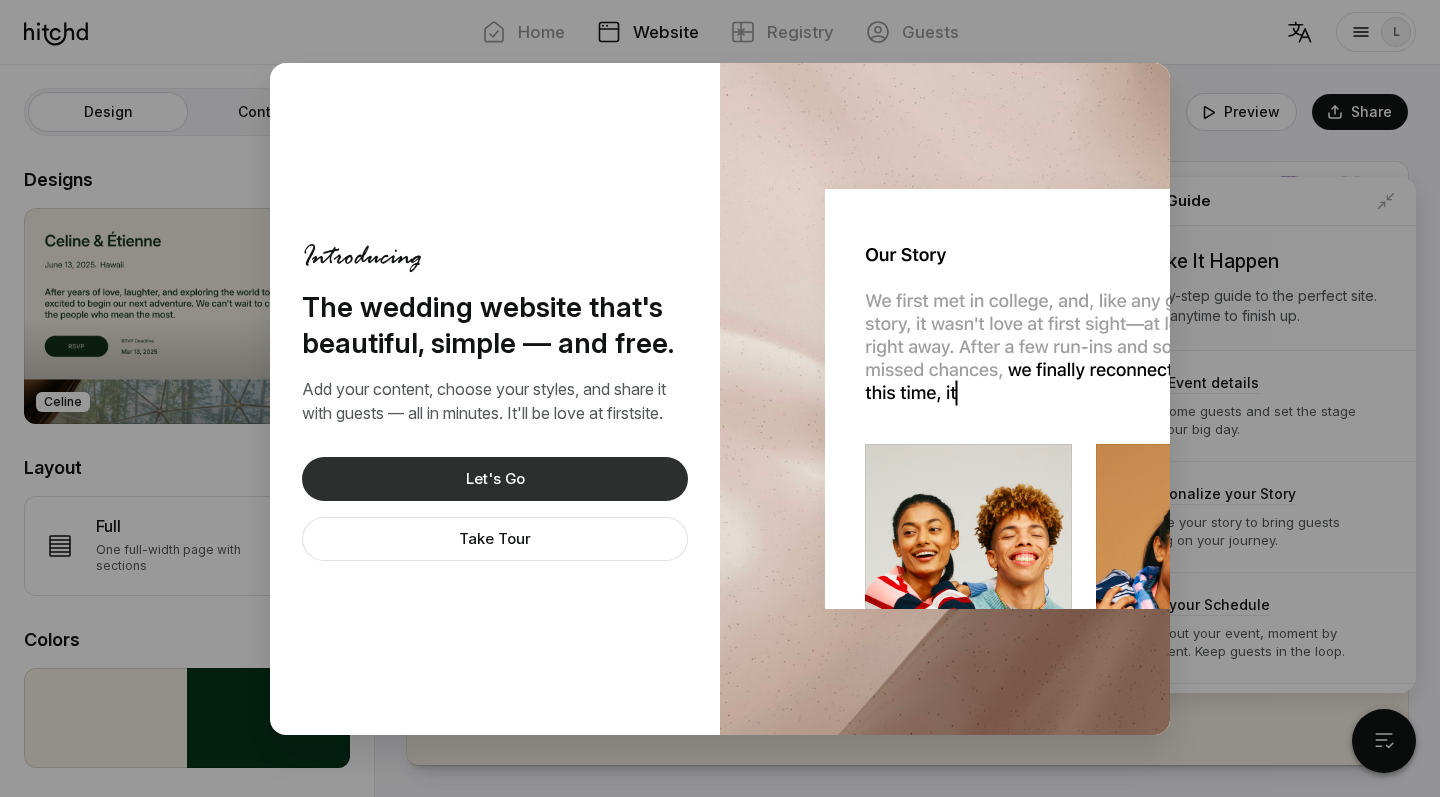 click on "Let's Go" at bounding box center [495, 479] 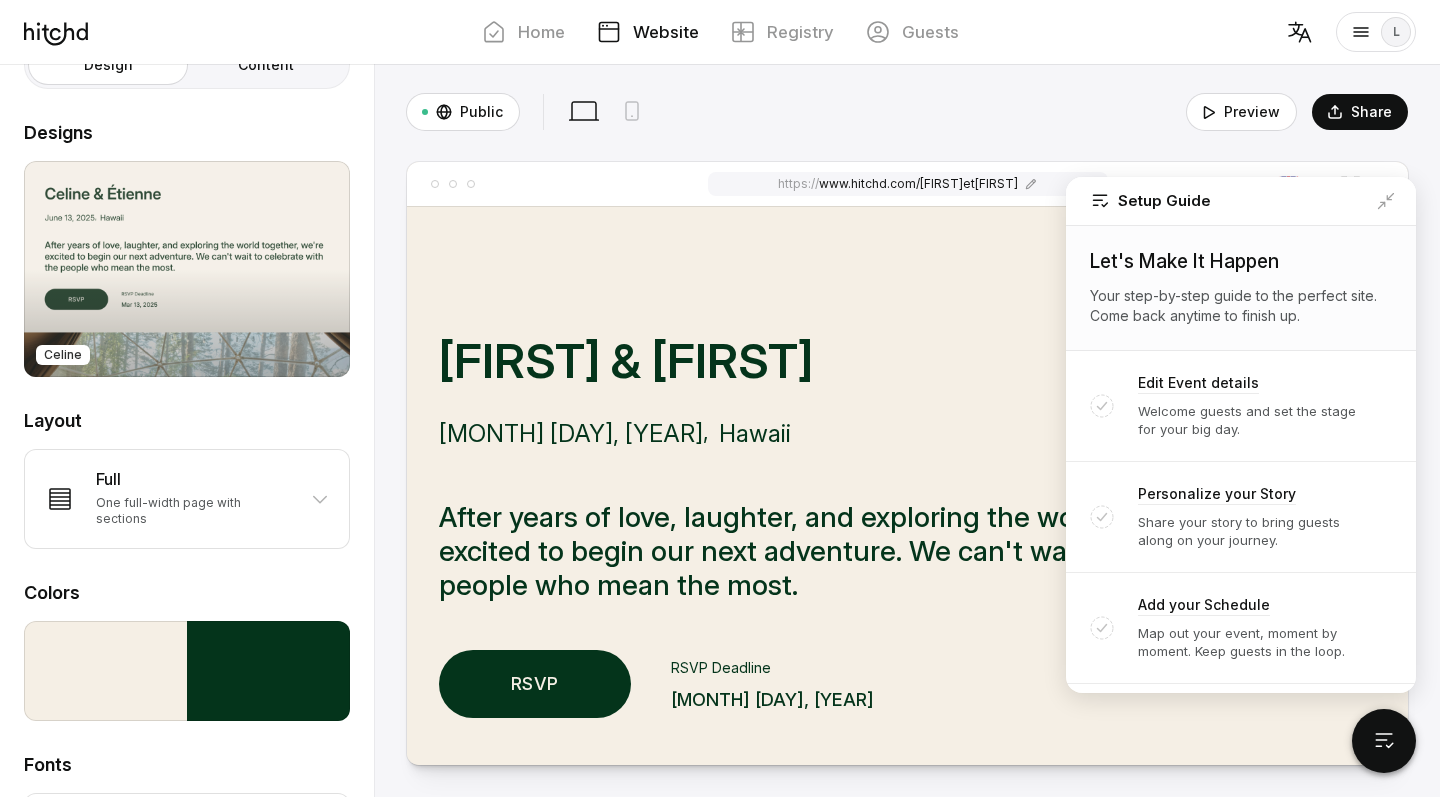 scroll, scrollTop: 44, scrollLeft: 0, axis: vertical 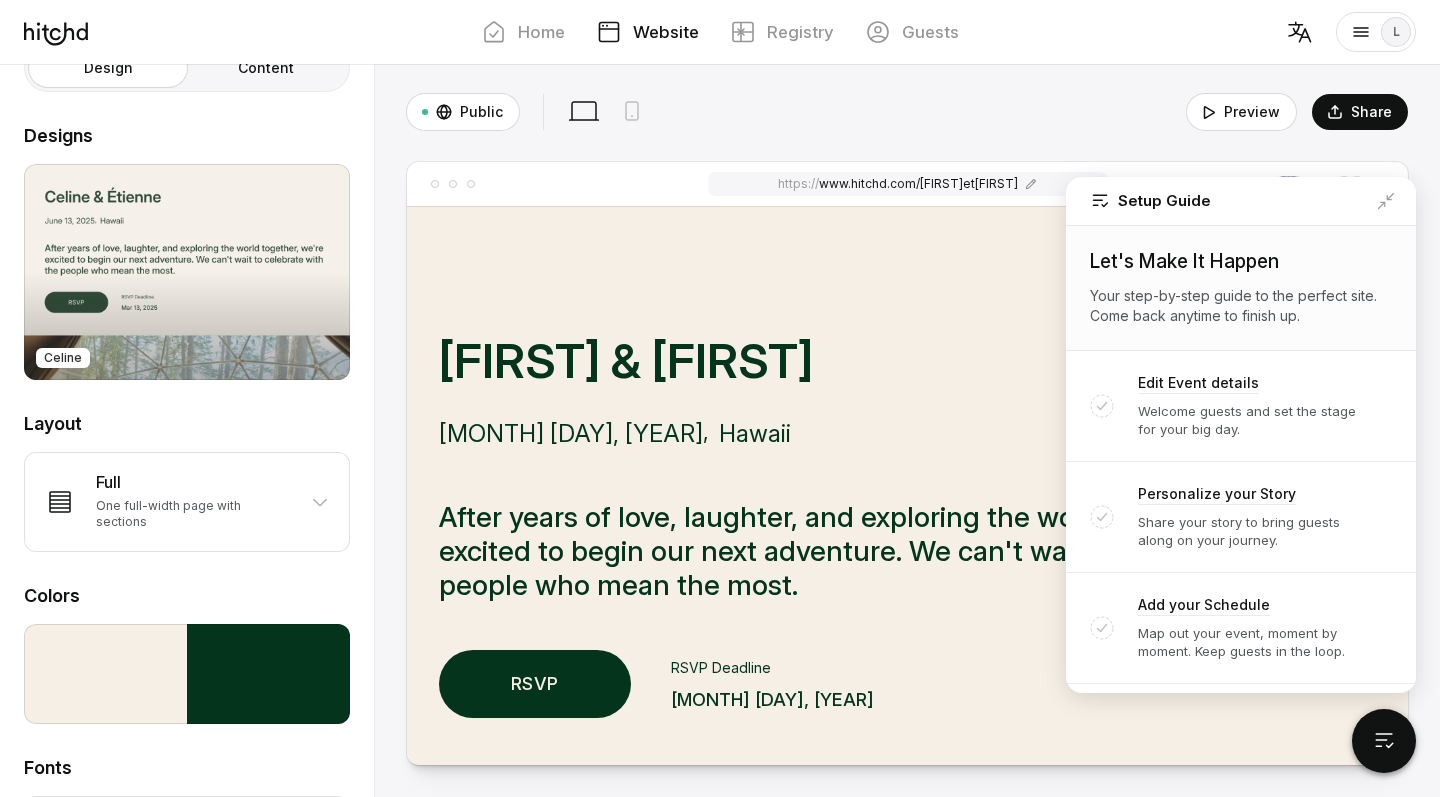 click on "Celine" at bounding box center [187, 272] 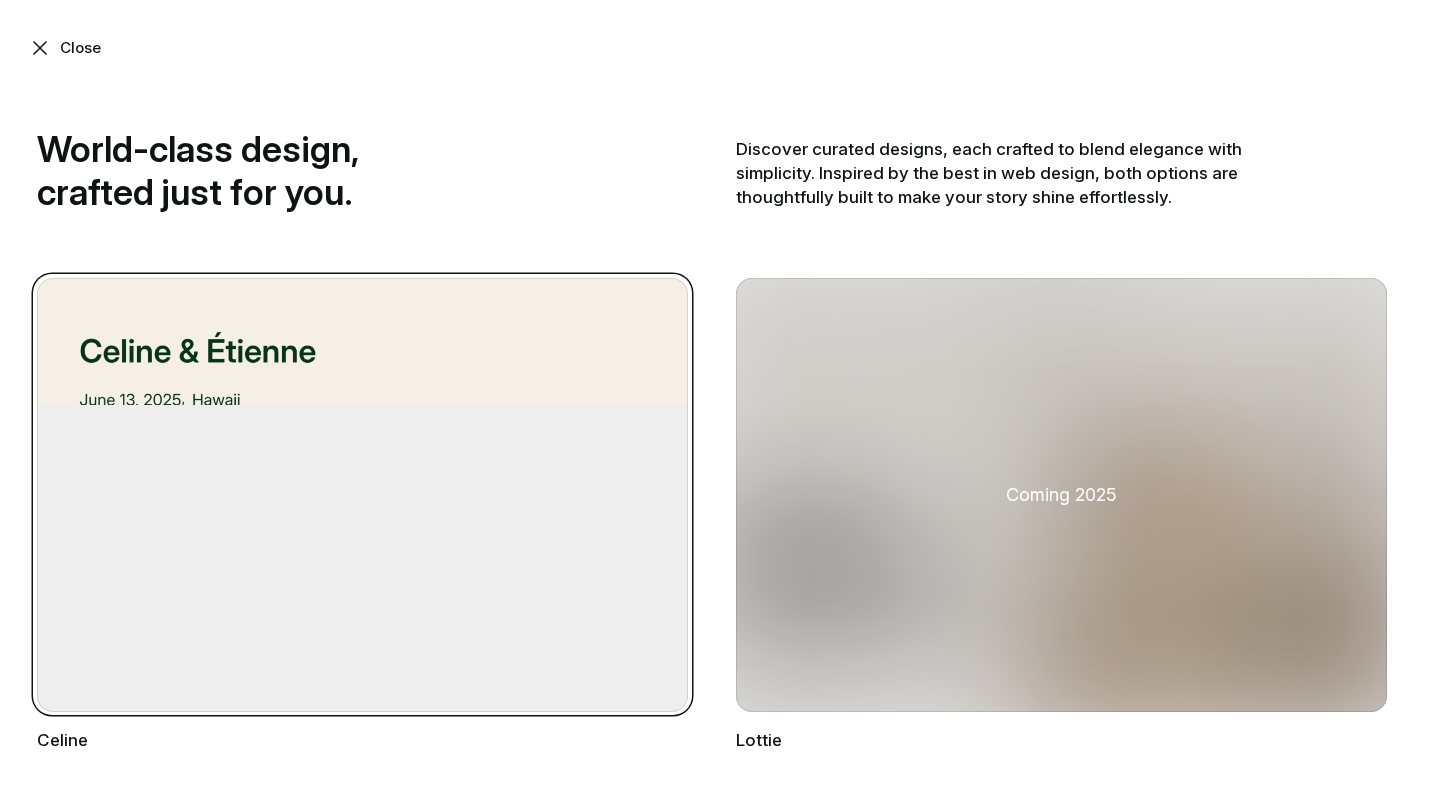 scroll, scrollTop: 0, scrollLeft: 0, axis: both 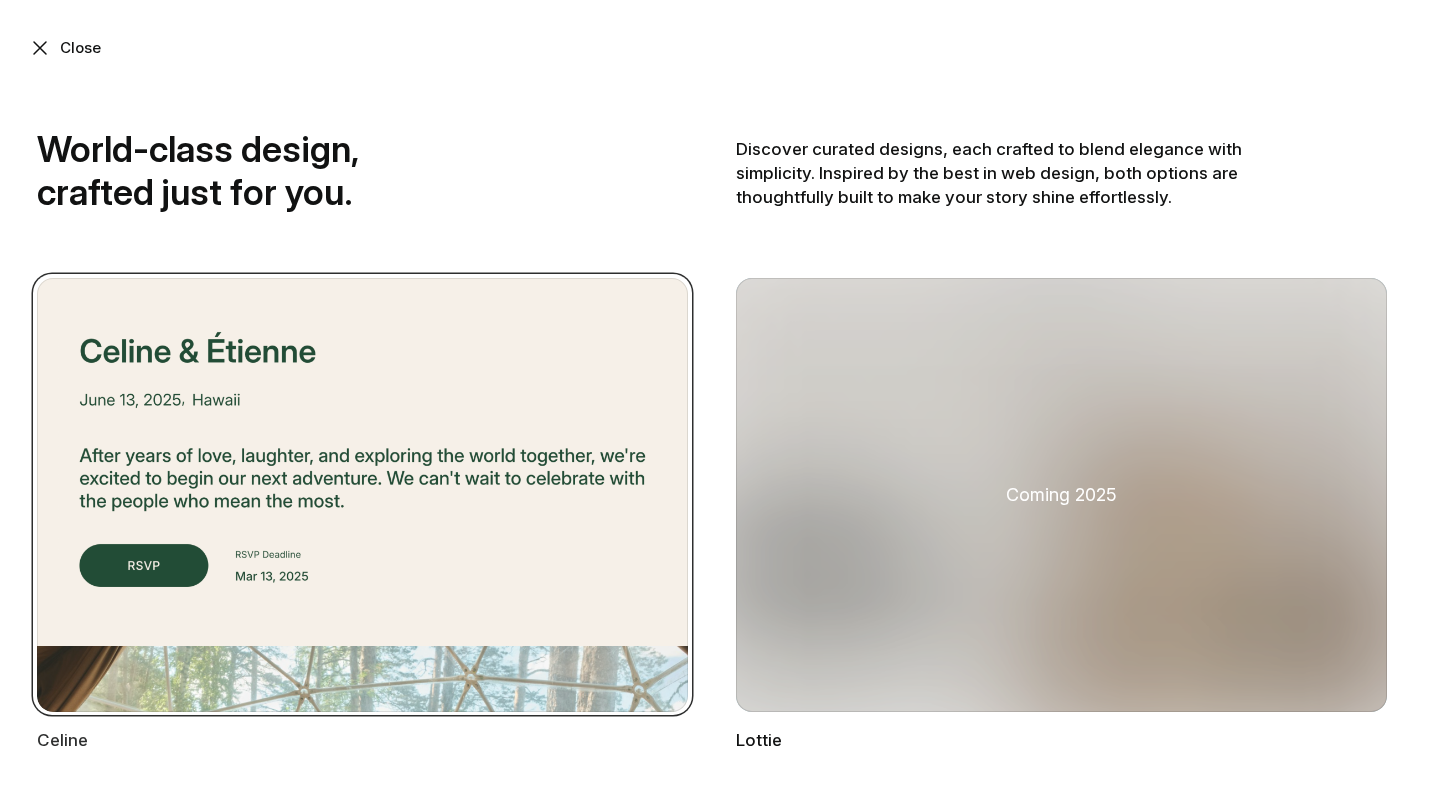 click at bounding box center [362, 495] 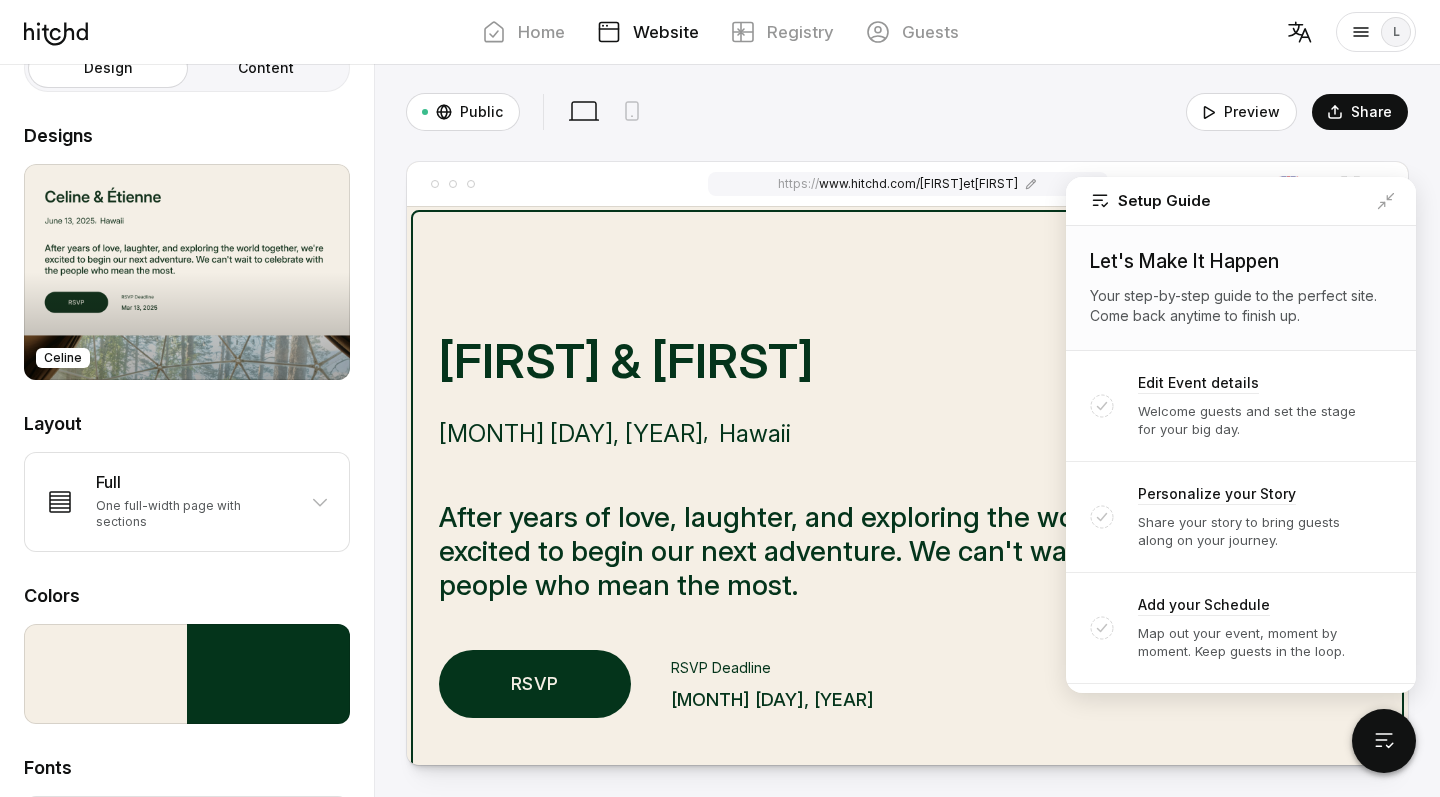 click on "[FIRST] & [FIRST]
[MONTH] [DAY], [YEAR]
,
[STATE]" at bounding box center (907, 385) 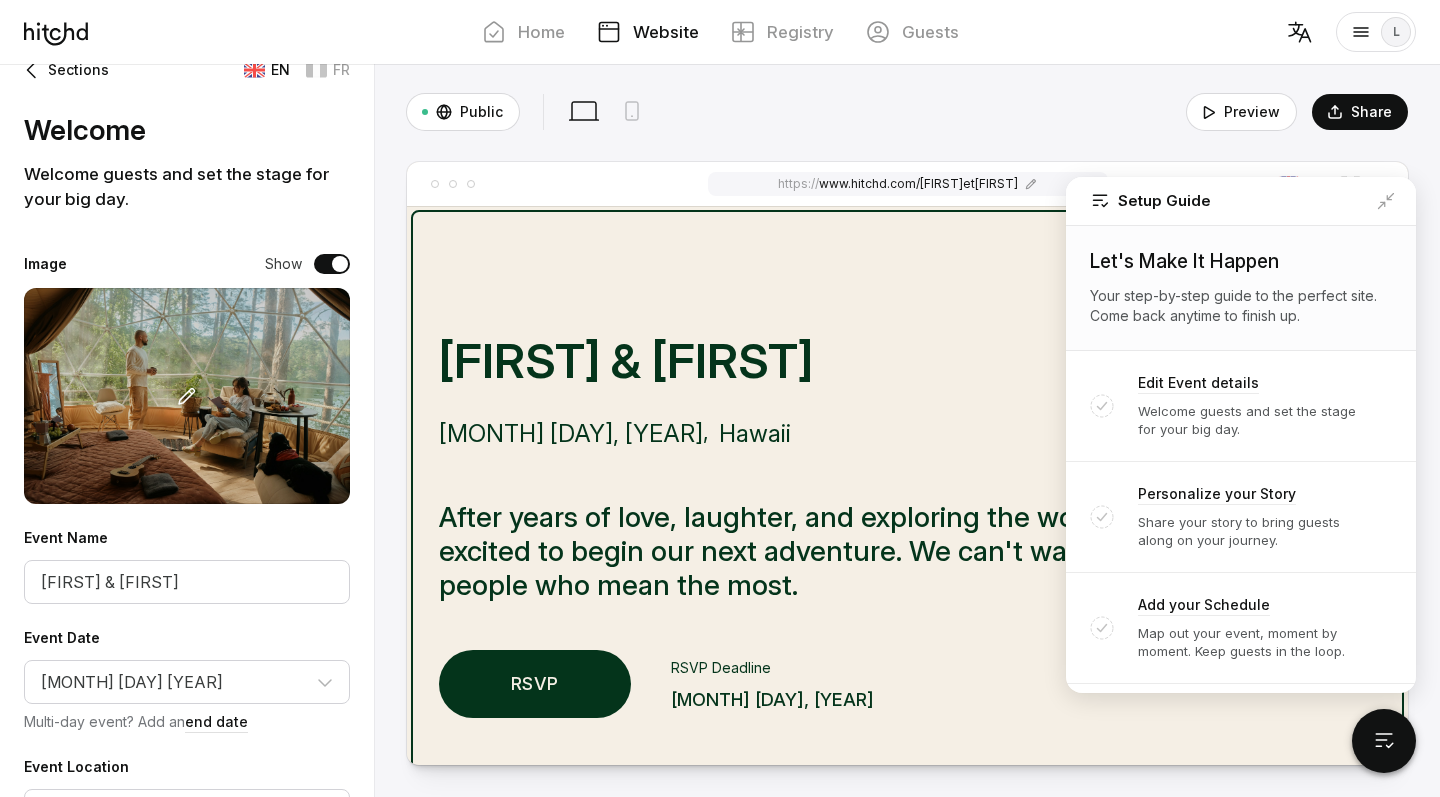 scroll, scrollTop: 0, scrollLeft: 0, axis: both 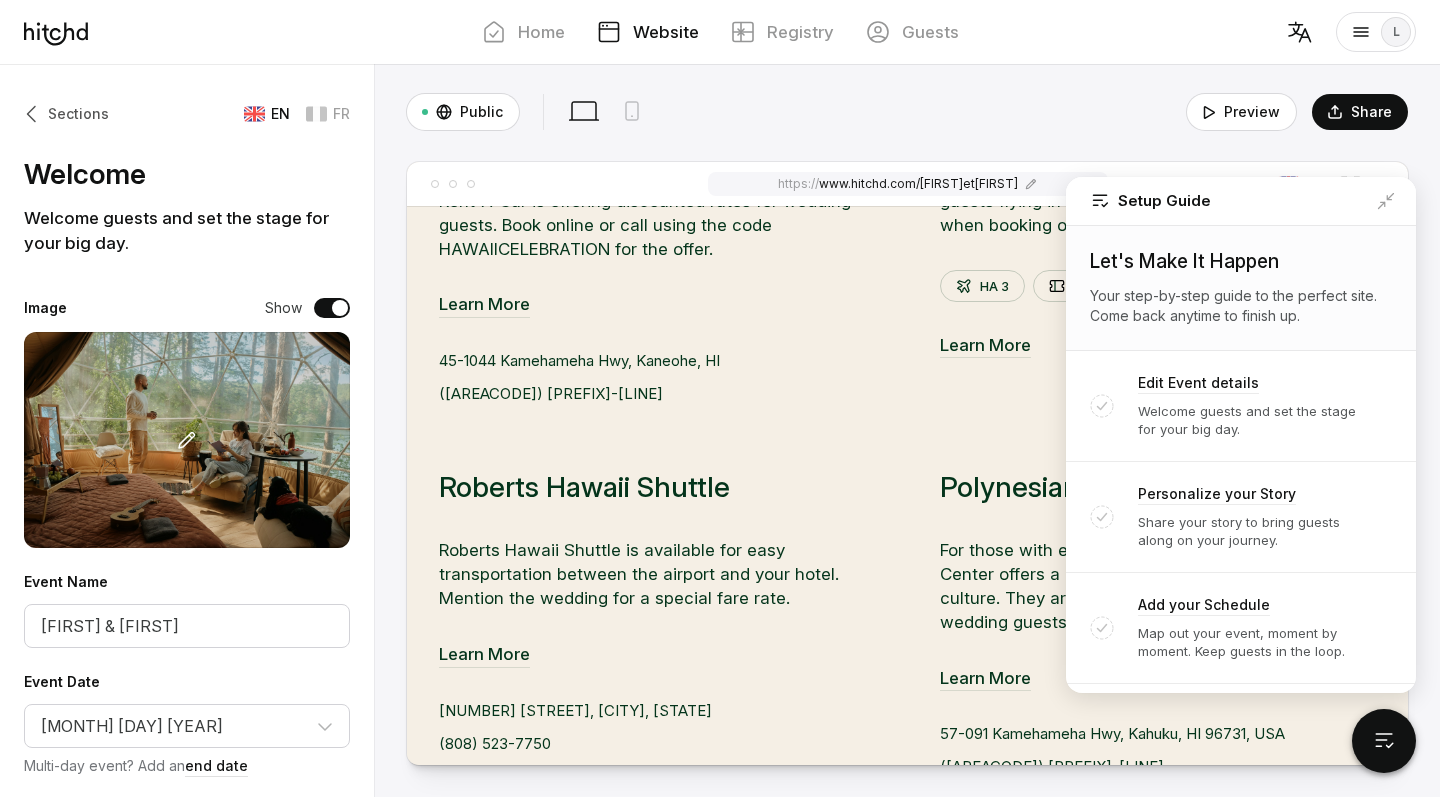 click on "Sections" at bounding box center [66, 114] 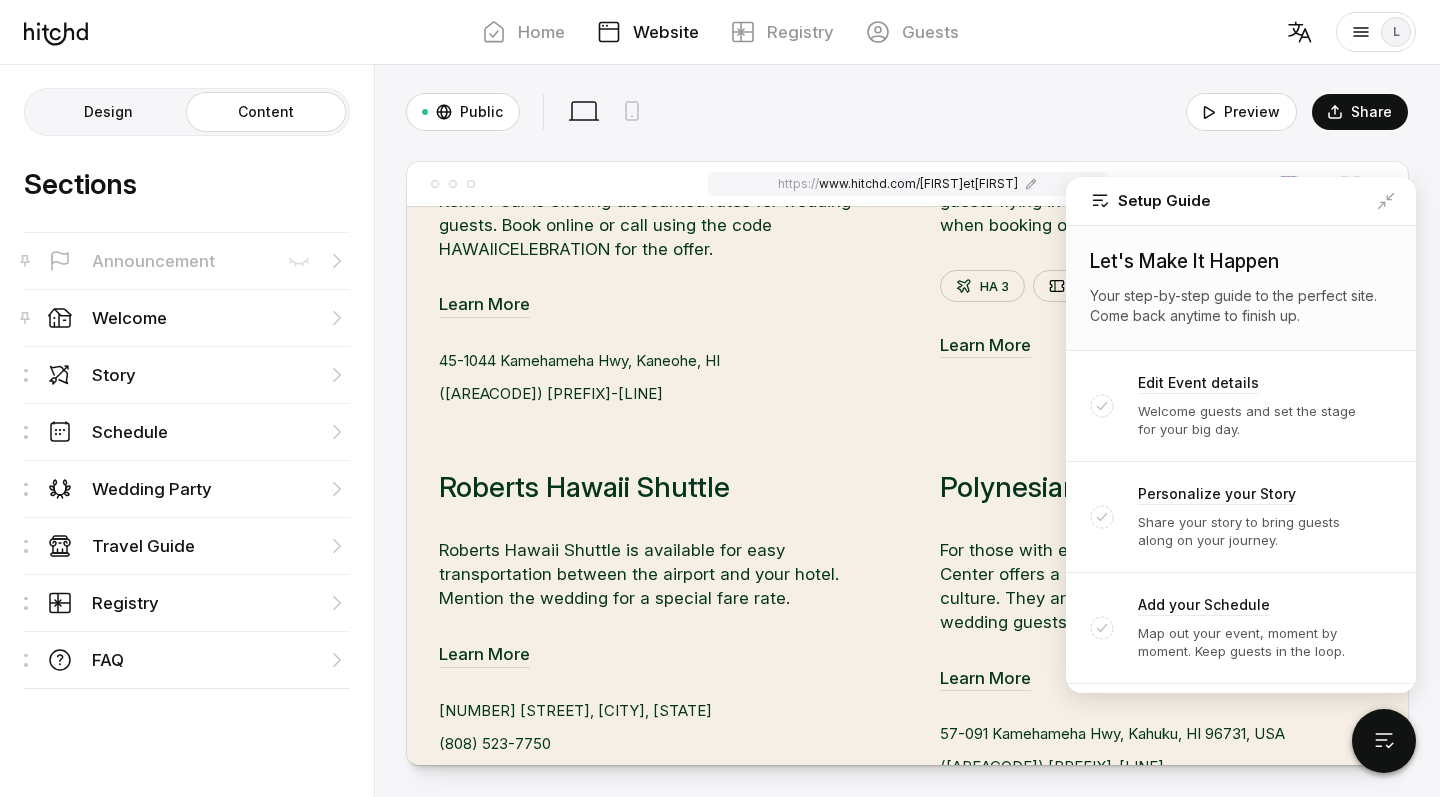 click on "Website" at bounding box center (648, 32) 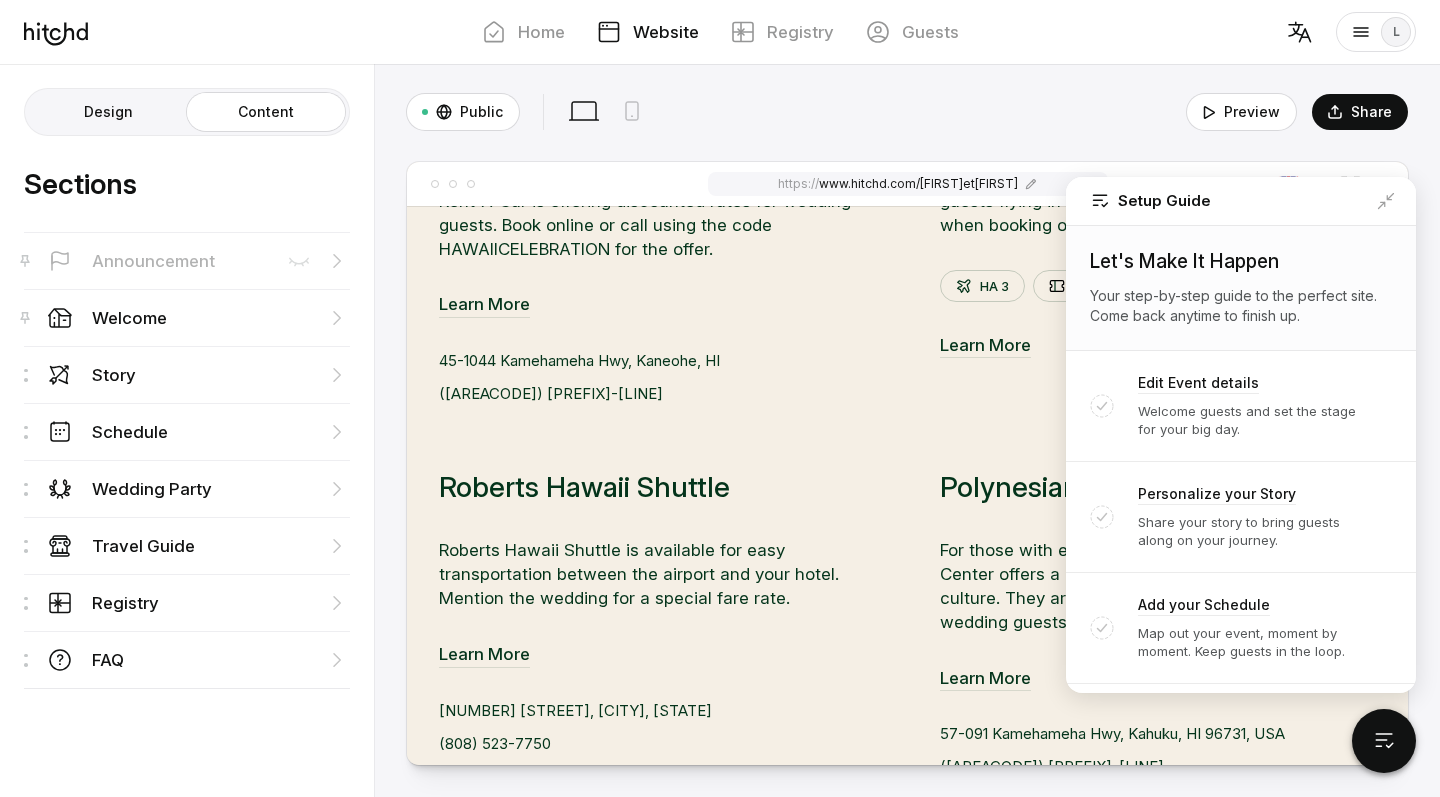click on "Website" at bounding box center [666, 32] 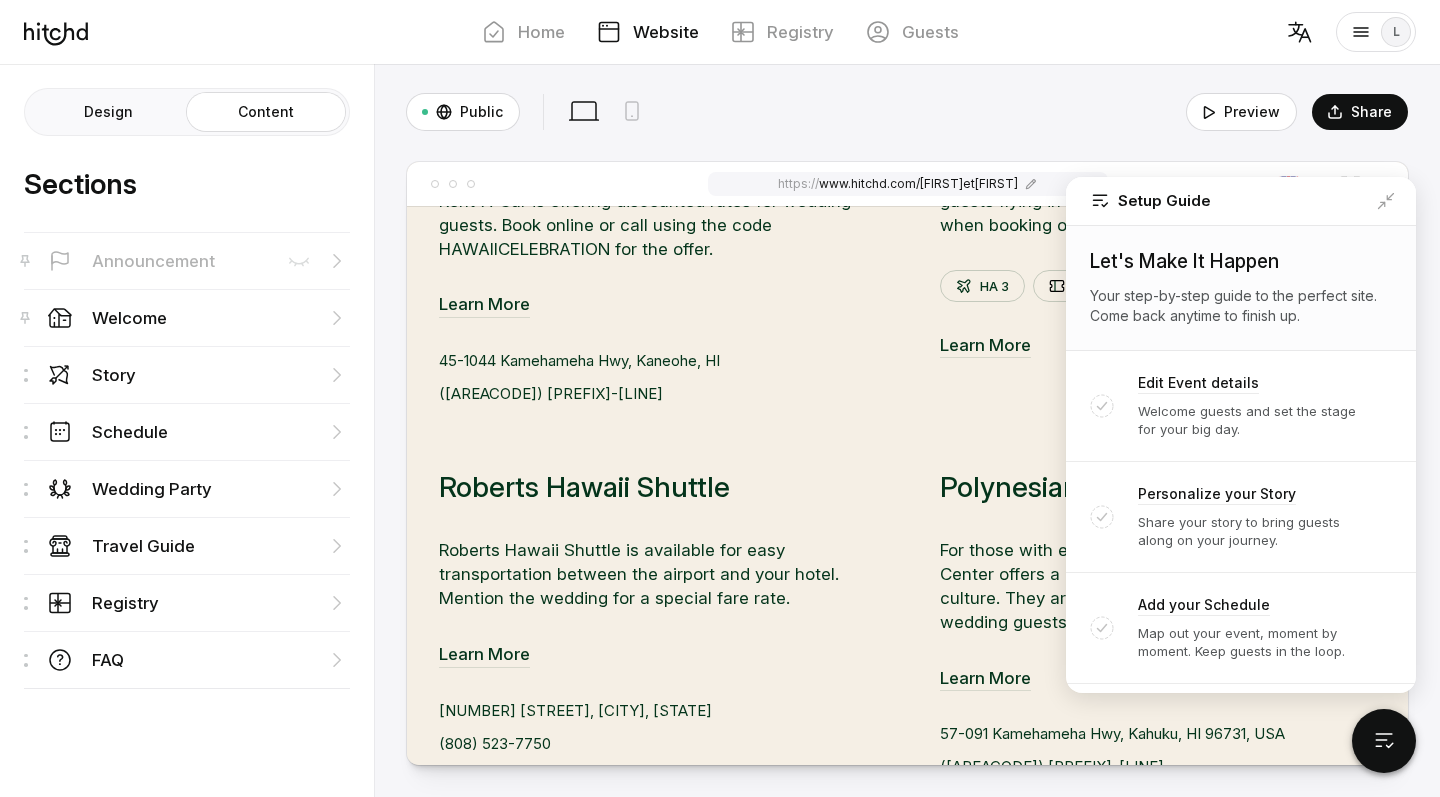 click on "Design" at bounding box center (108, 112) 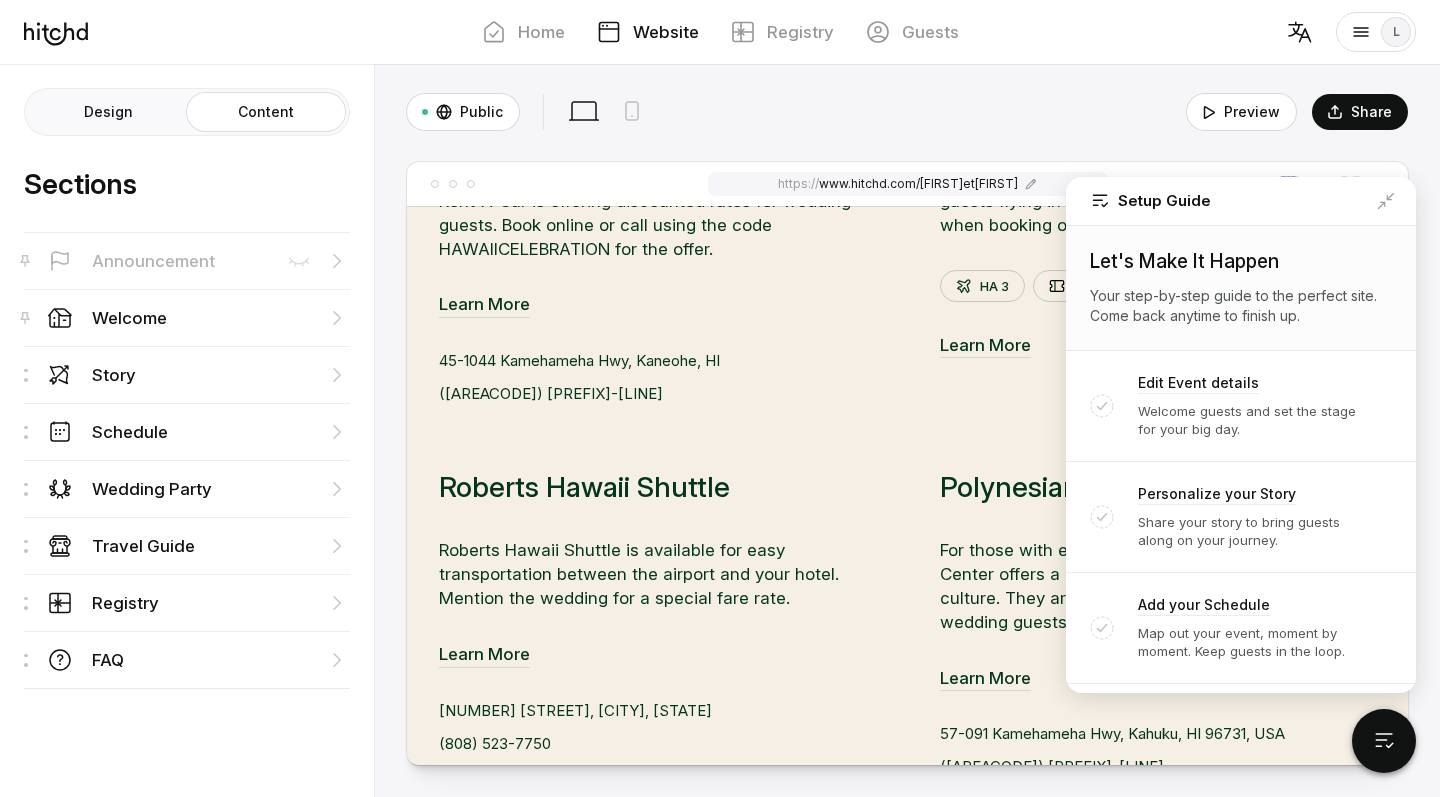 click on "Design" at bounding box center (29, 93) 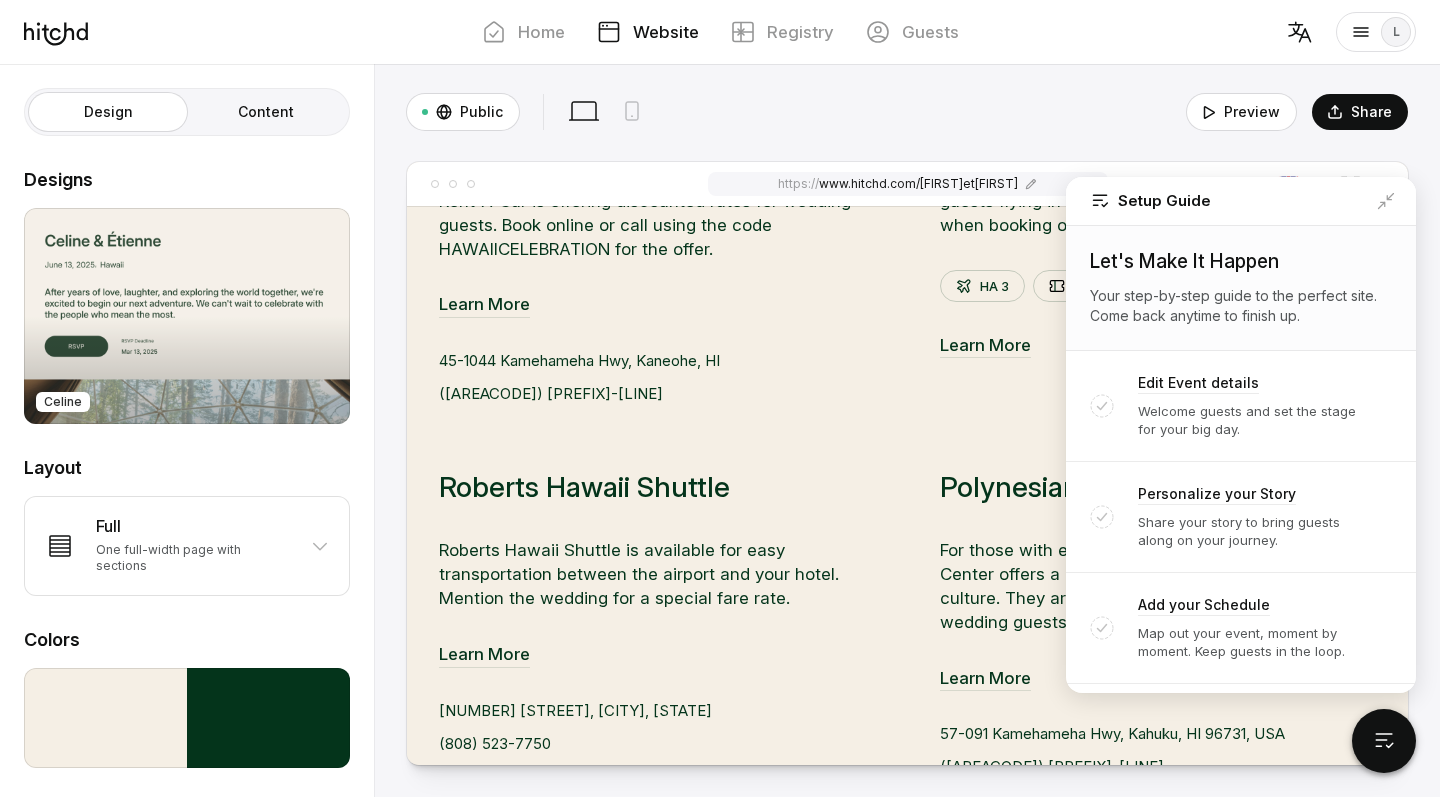 click on "Celine" at bounding box center [187, 316] 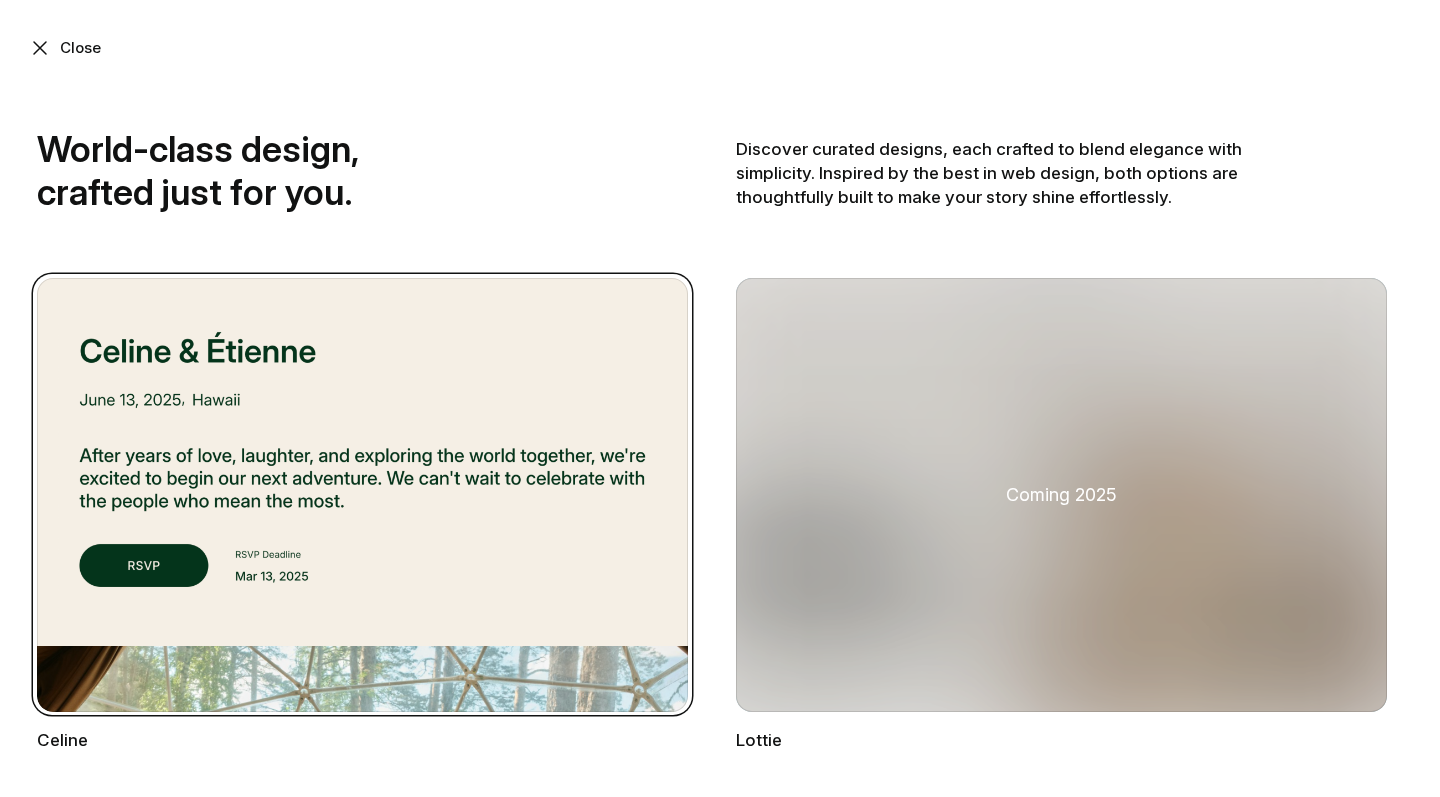 click on "[FIRST]
Coming [YEAR]
[FIRST]
Coming [YEAR]
[FIRST]
Coming [YEAR]
[FIRST]" at bounding box center [720, 1559] 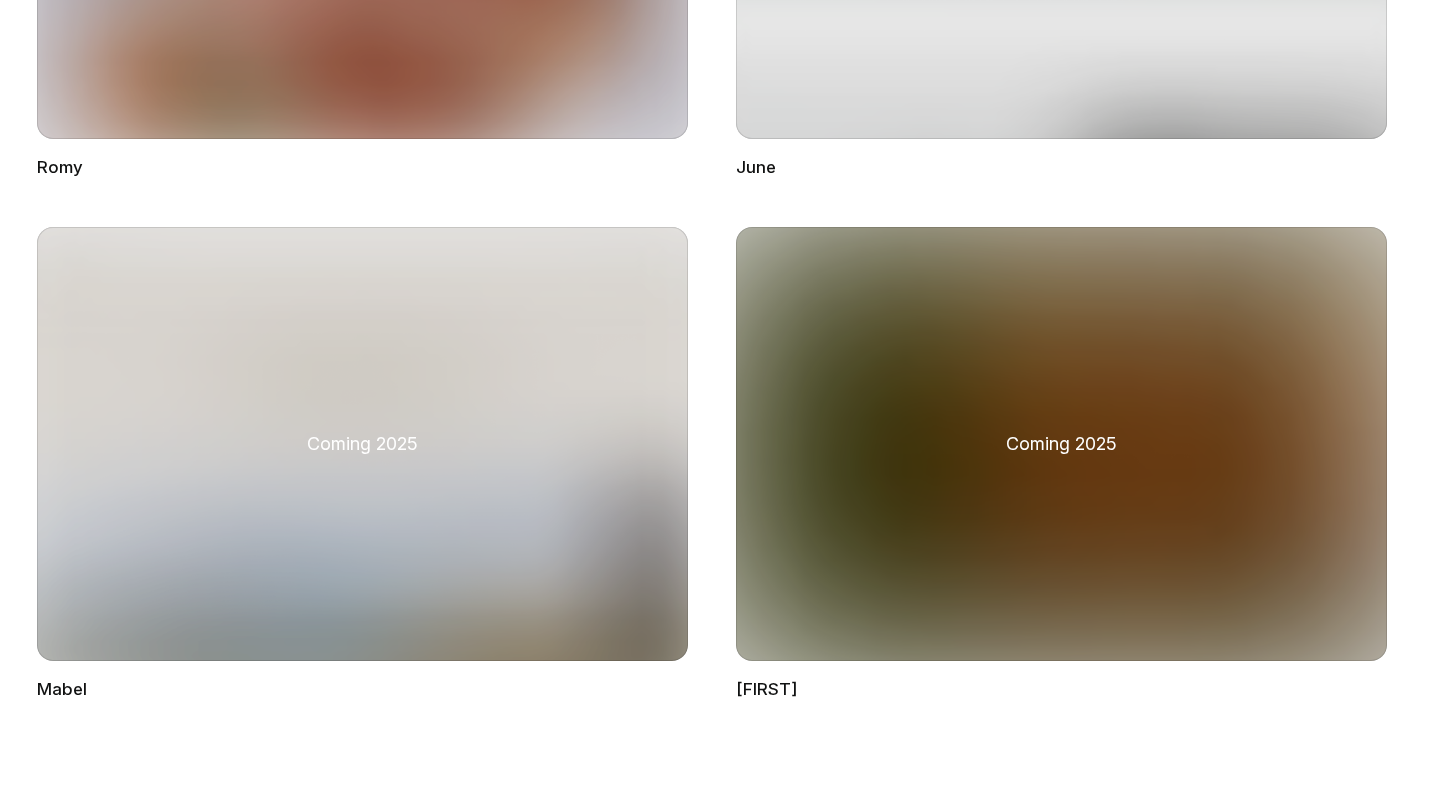 scroll, scrollTop: 2139, scrollLeft: 0, axis: vertical 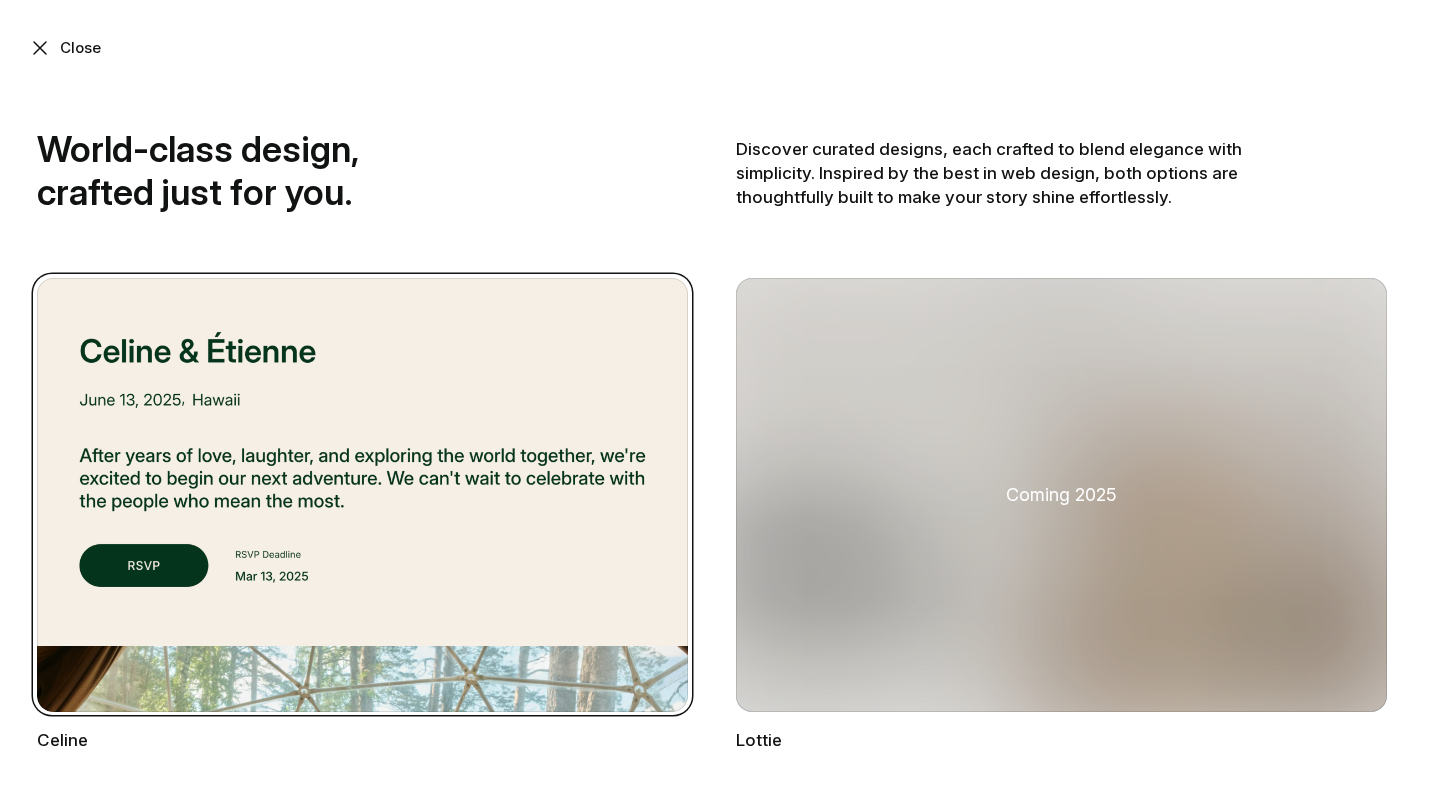 click at bounding box center [40, 48] 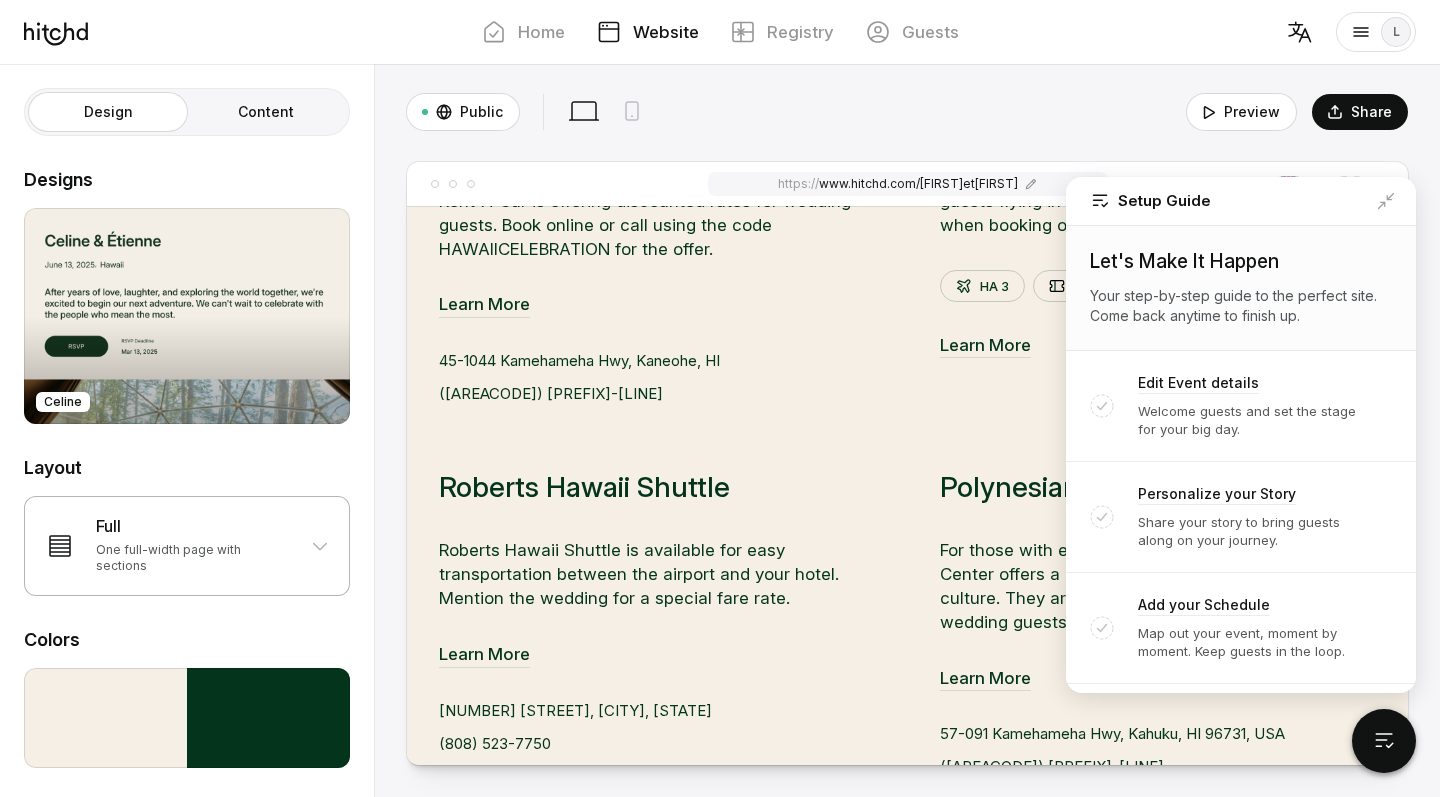 click on "Full
One full-width page with sections" at bounding box center [187, 546] 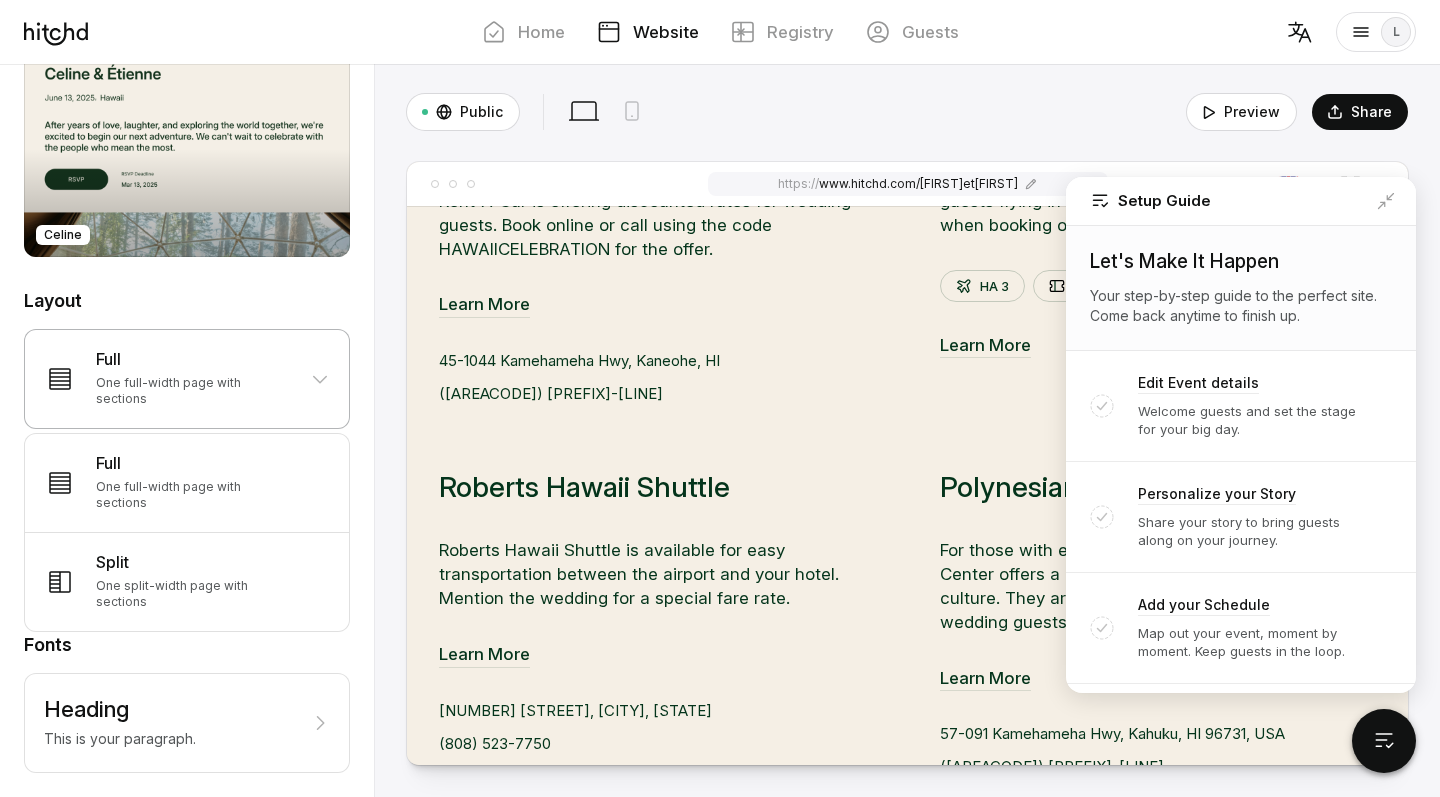 scroll, scrollTop: 167, scrollLeft: 0, axis: vertical 